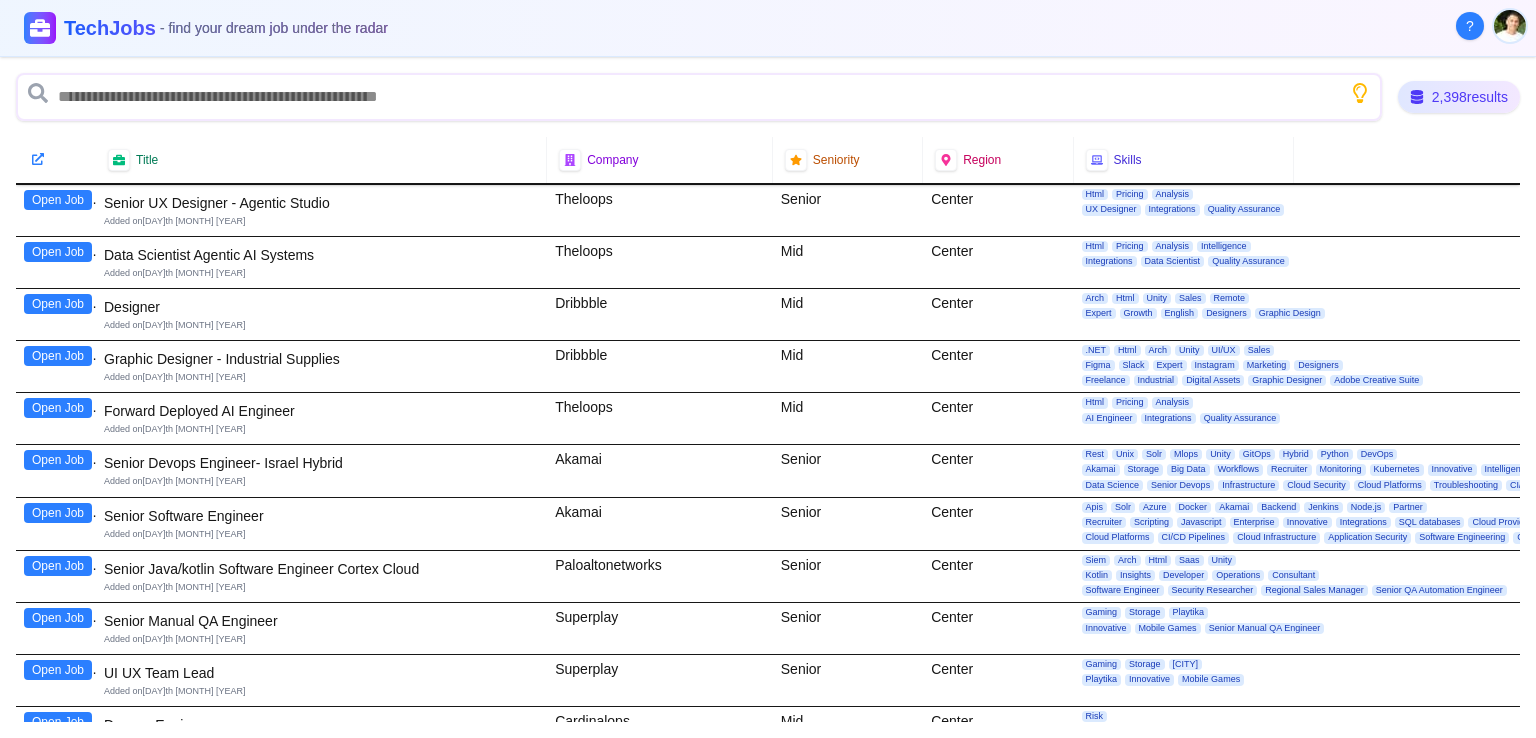 scroll, scrollTop: 0, scrollLeft: 0, axis: both 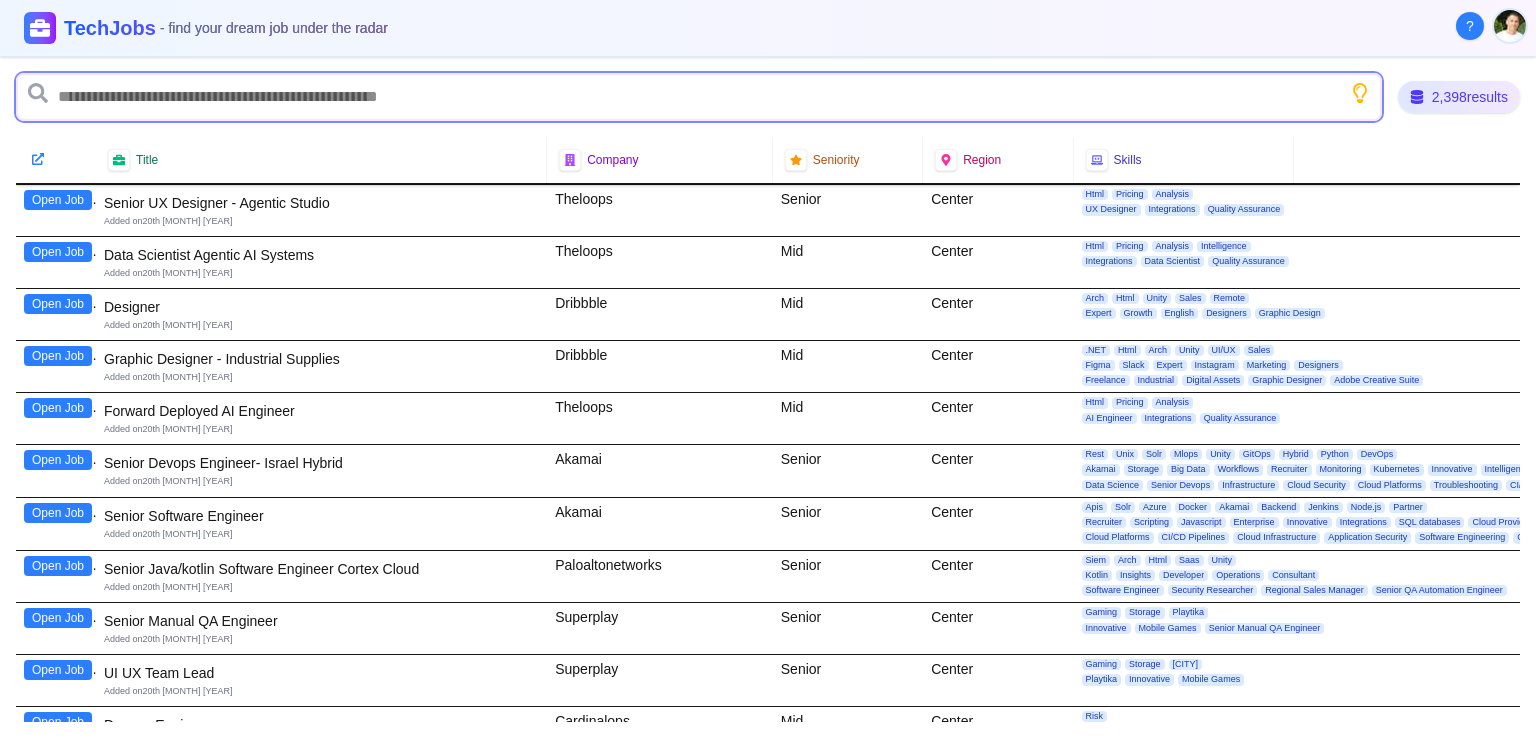 click at bounding box center (699, 97) 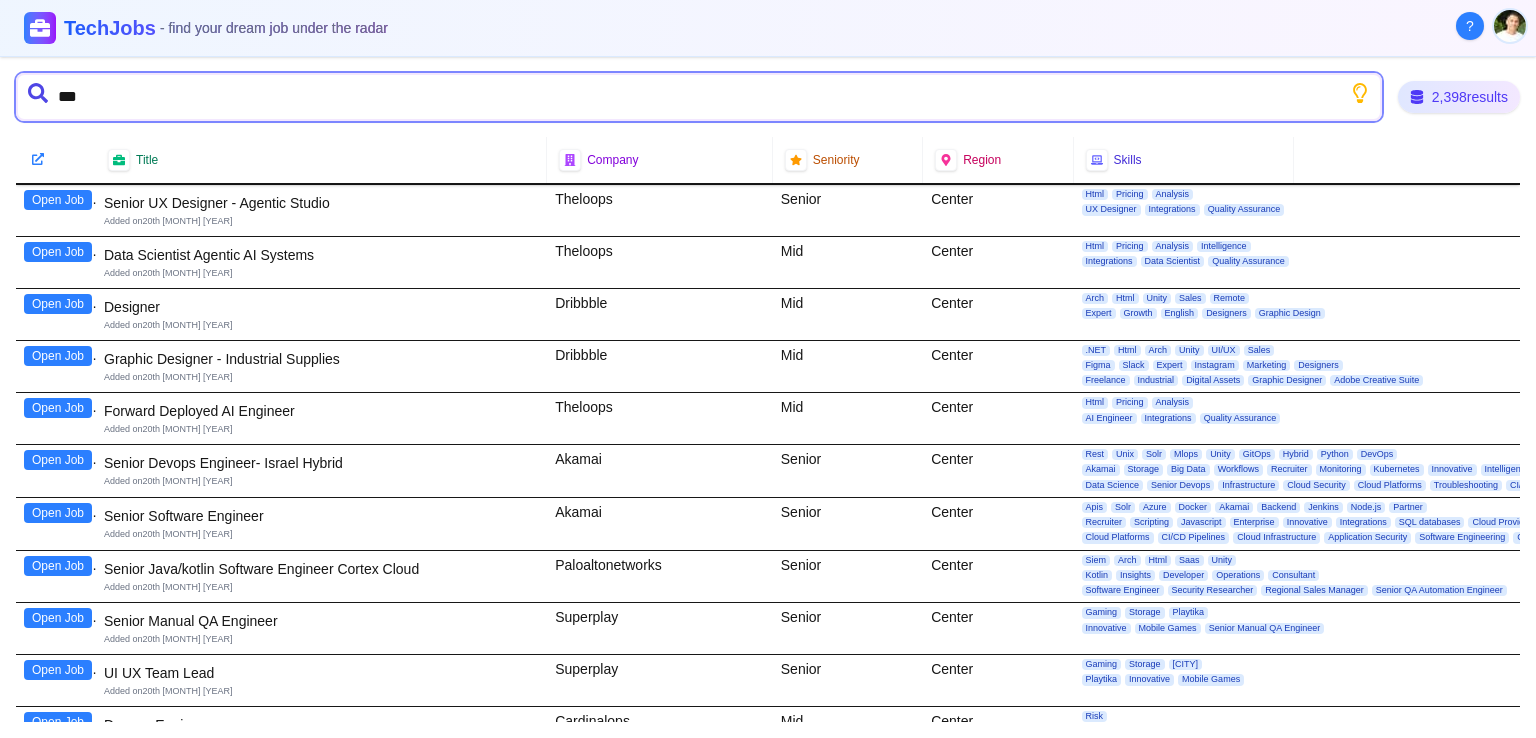 type on "****" 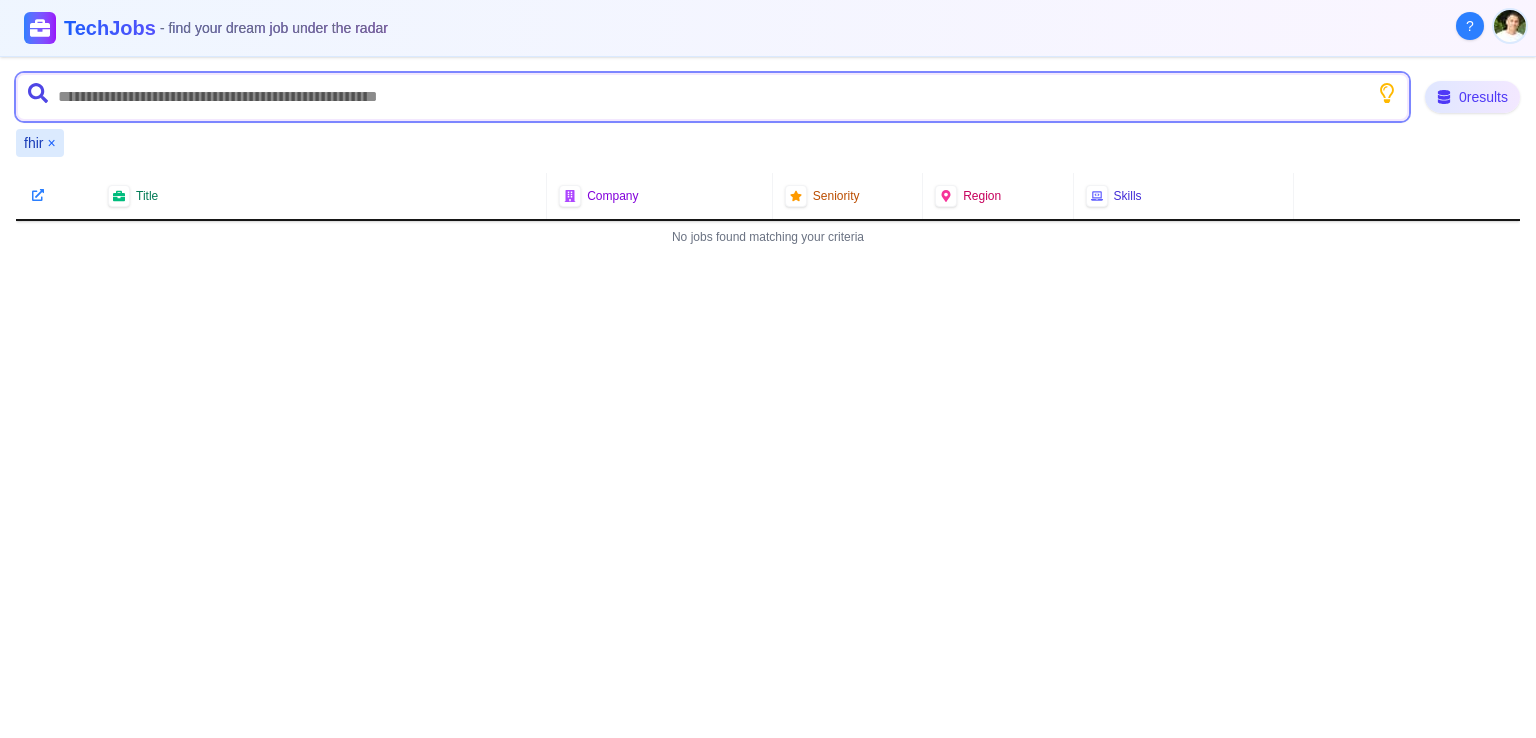 click at bounding box center [712, 97] 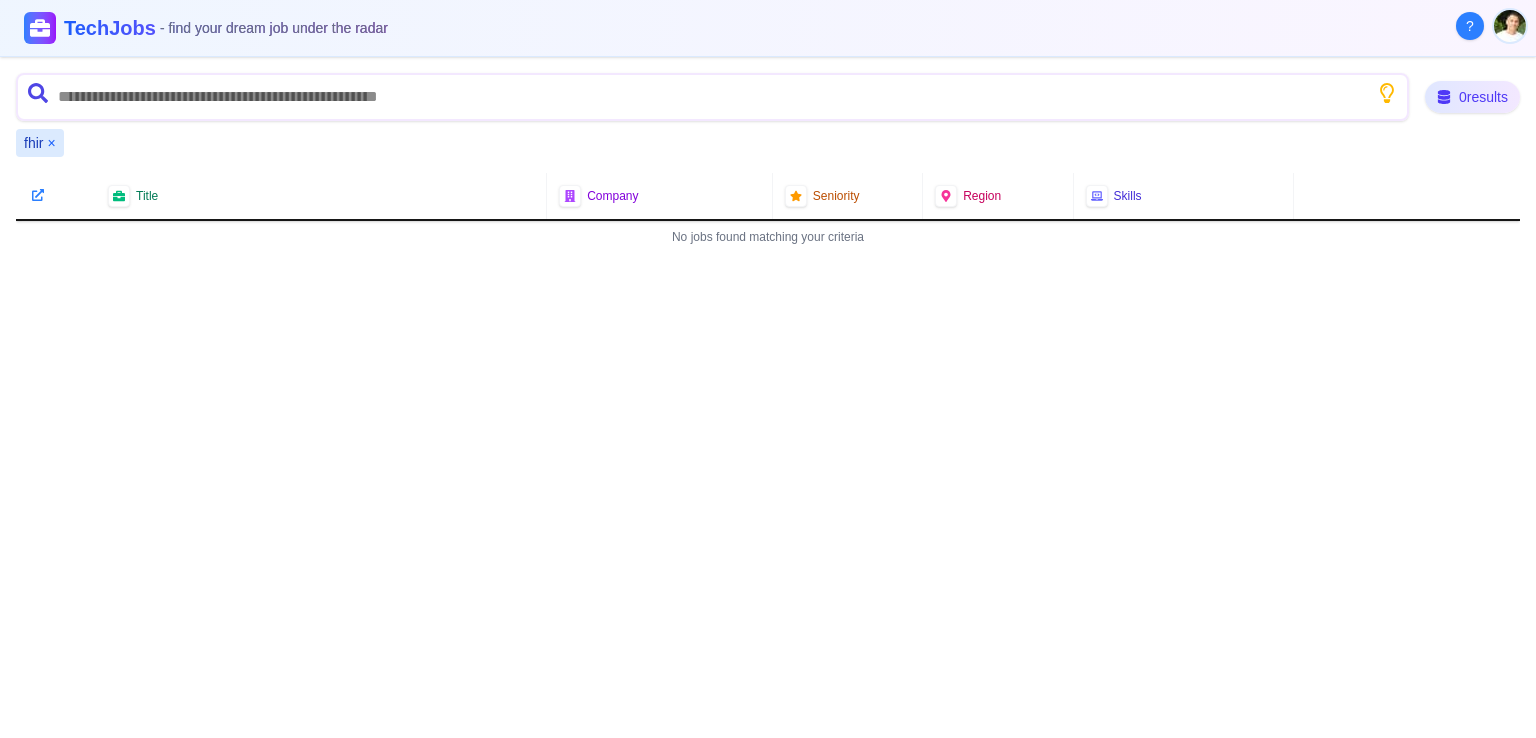 click on "×" at bounding box center [51, 143] 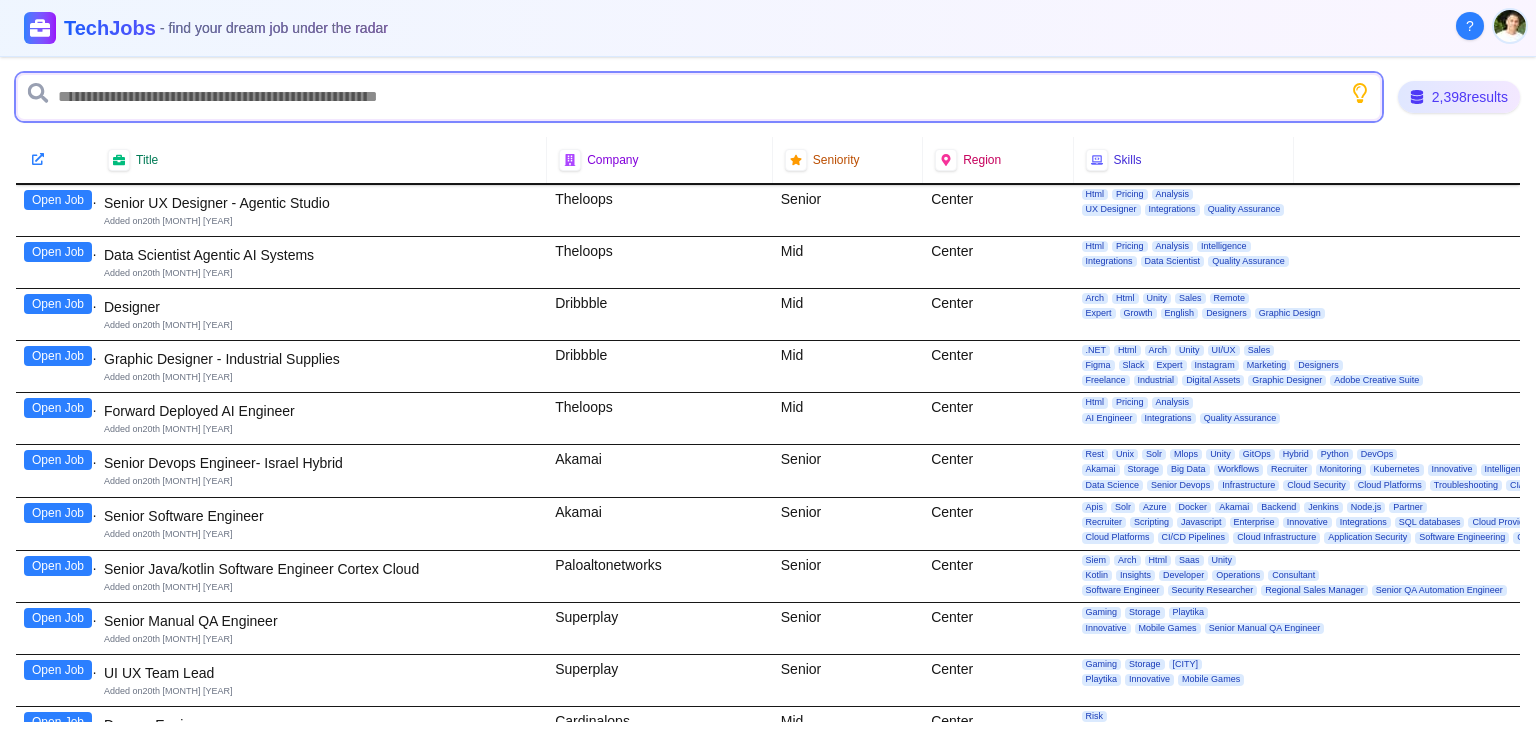 click at bounding box center (699, 97) 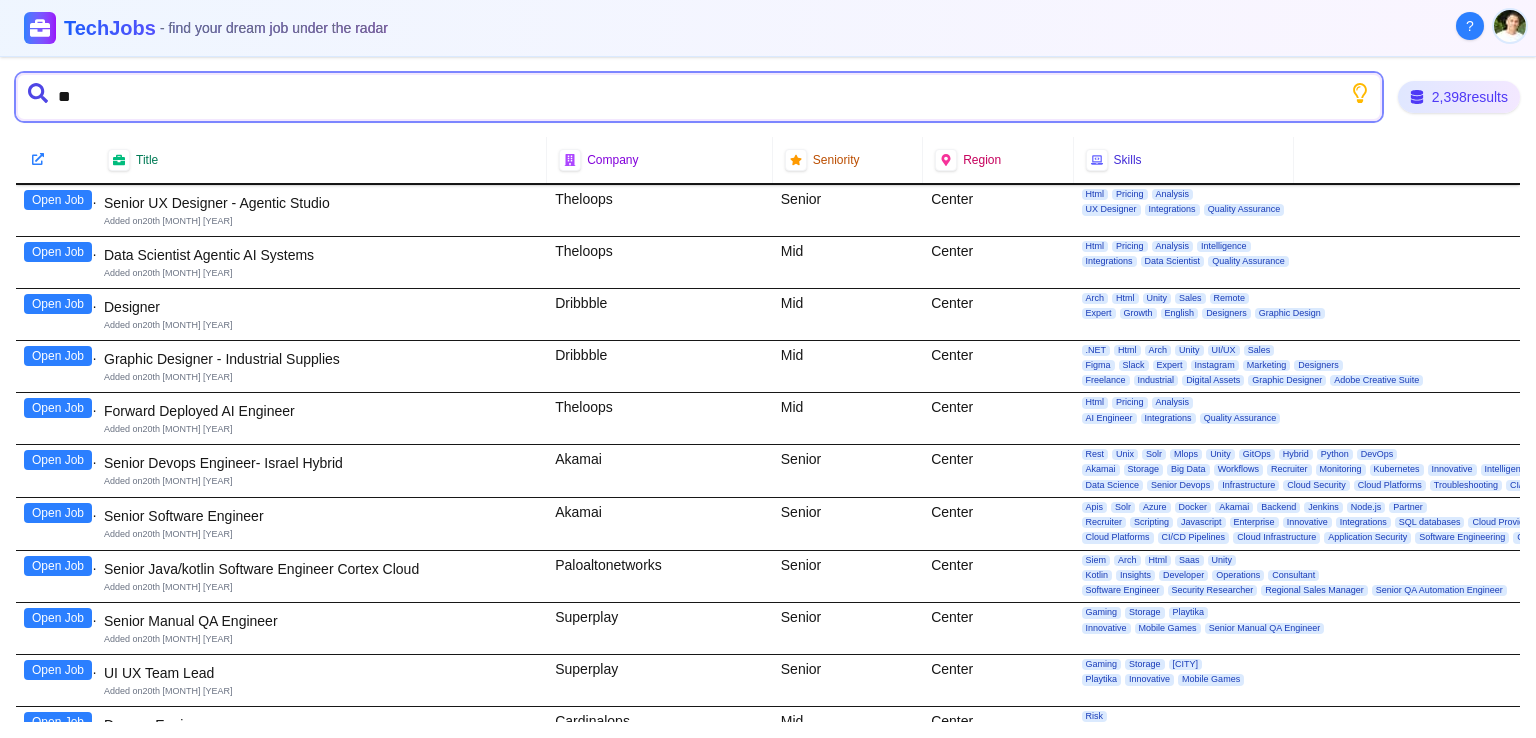 type on "***" 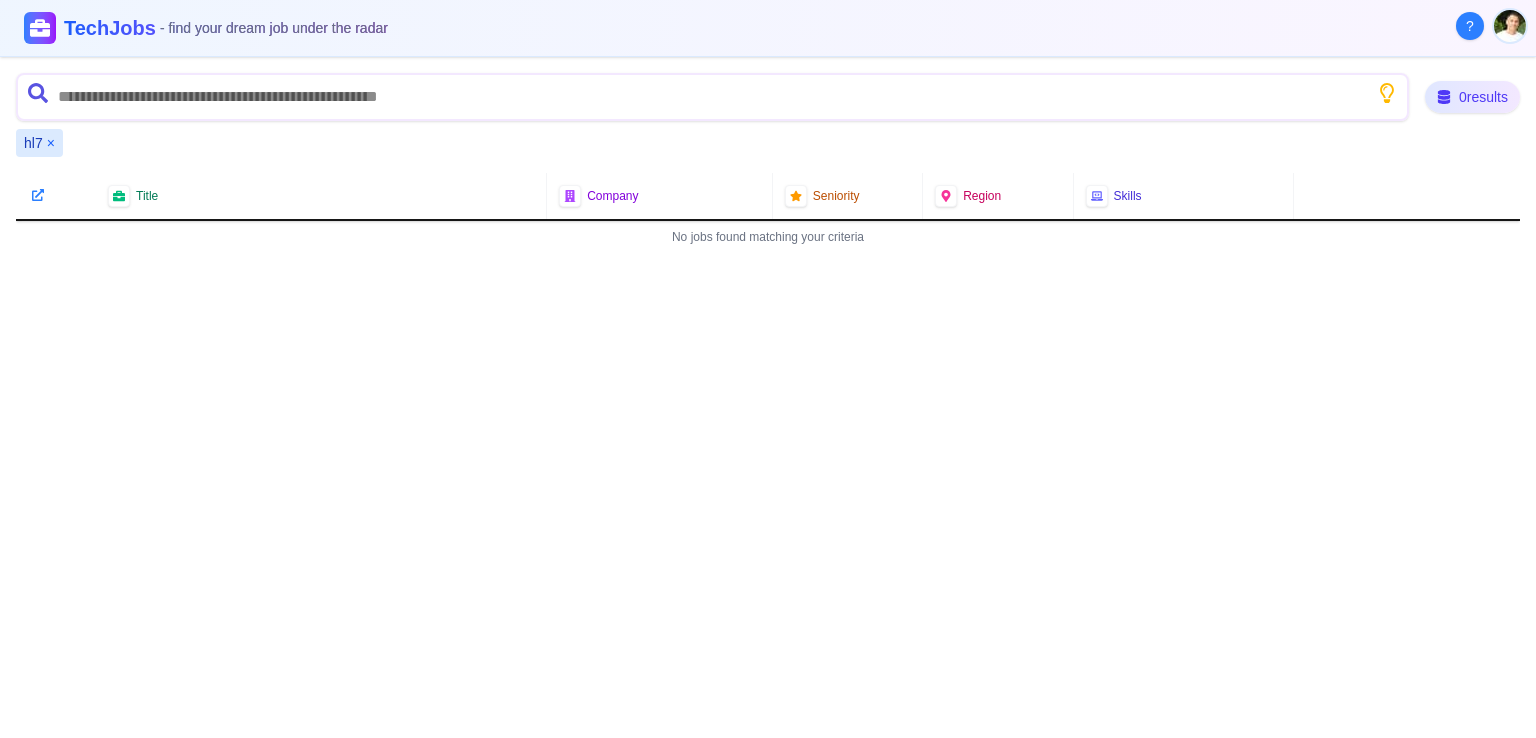 click on "×" at bounding box center [51, 143] 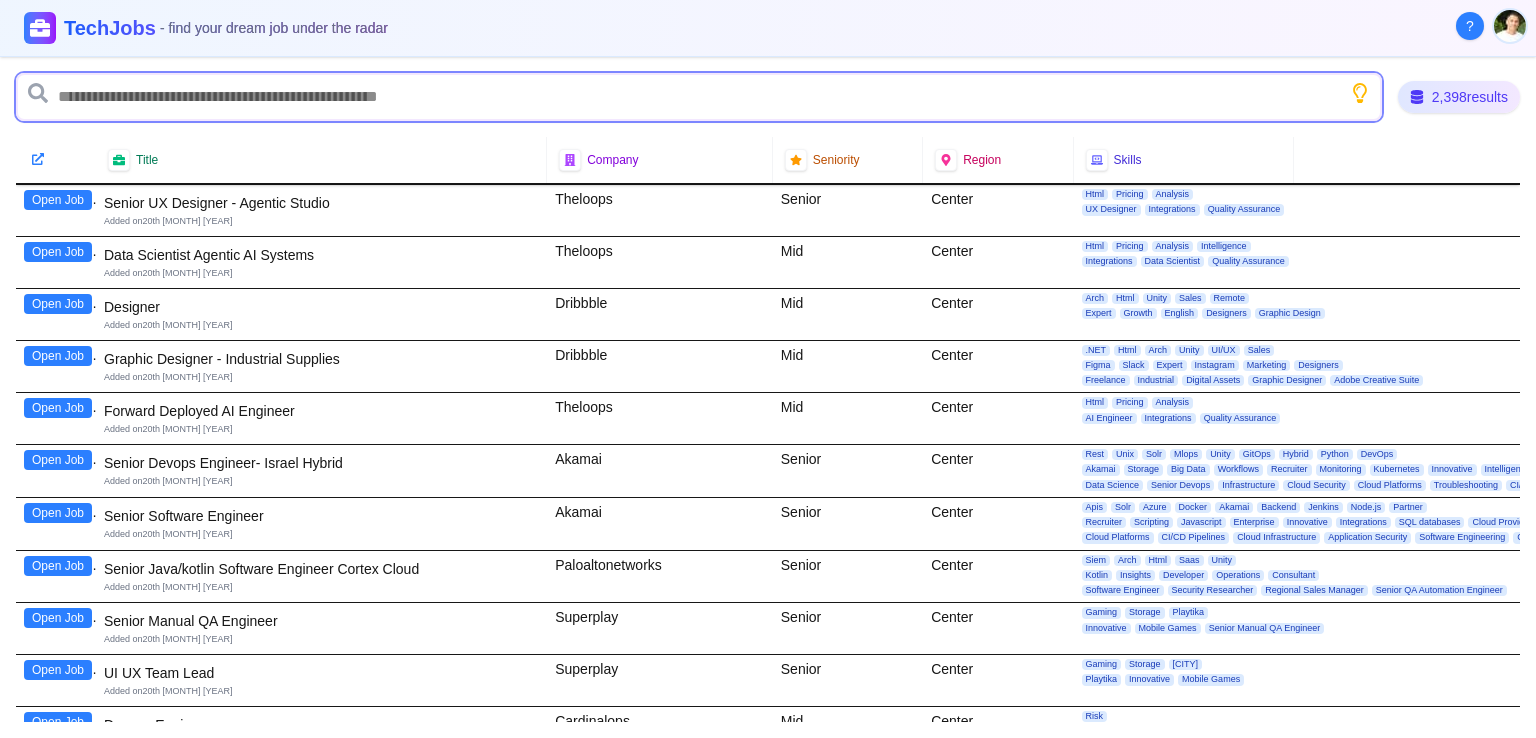 click at bounding box center [699, 97] 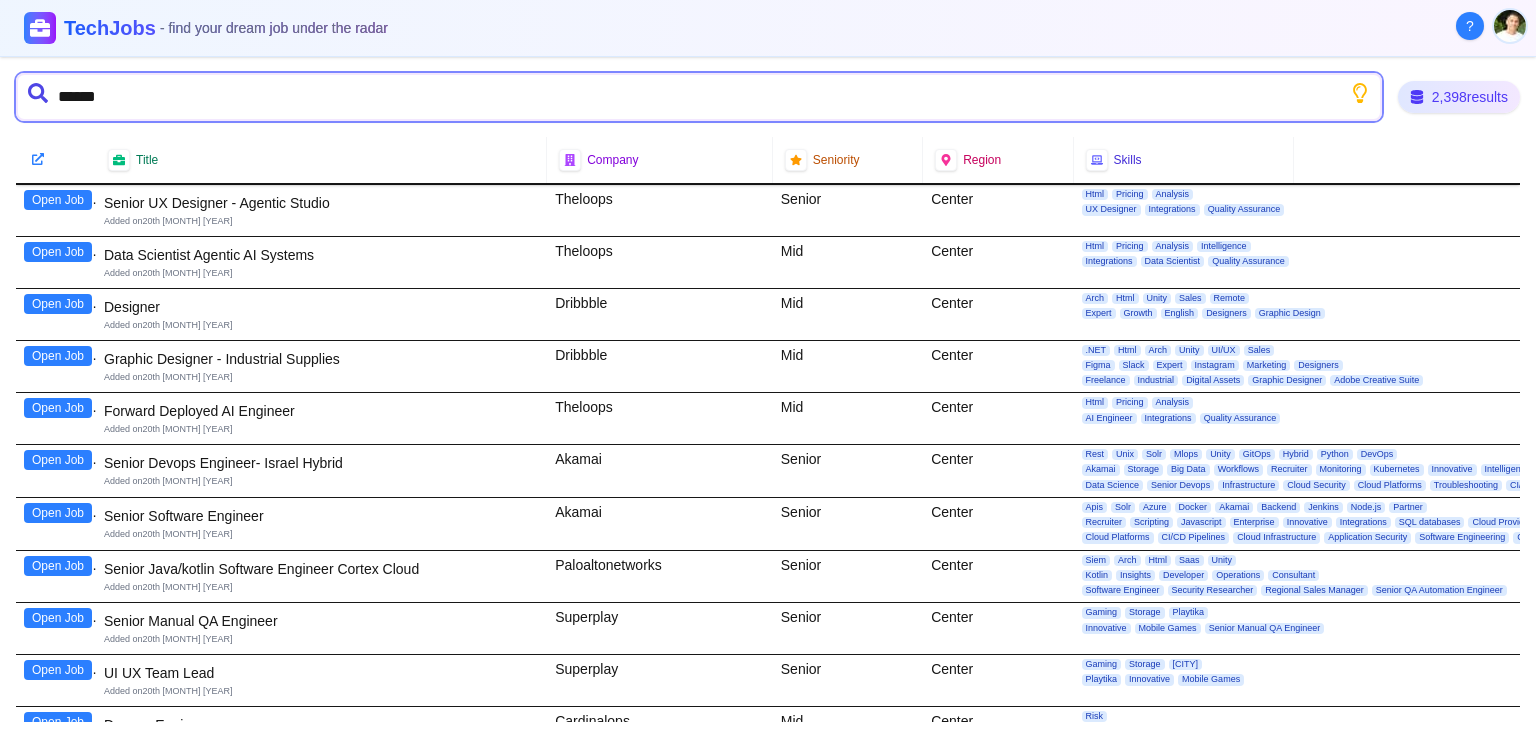 type on "*******" 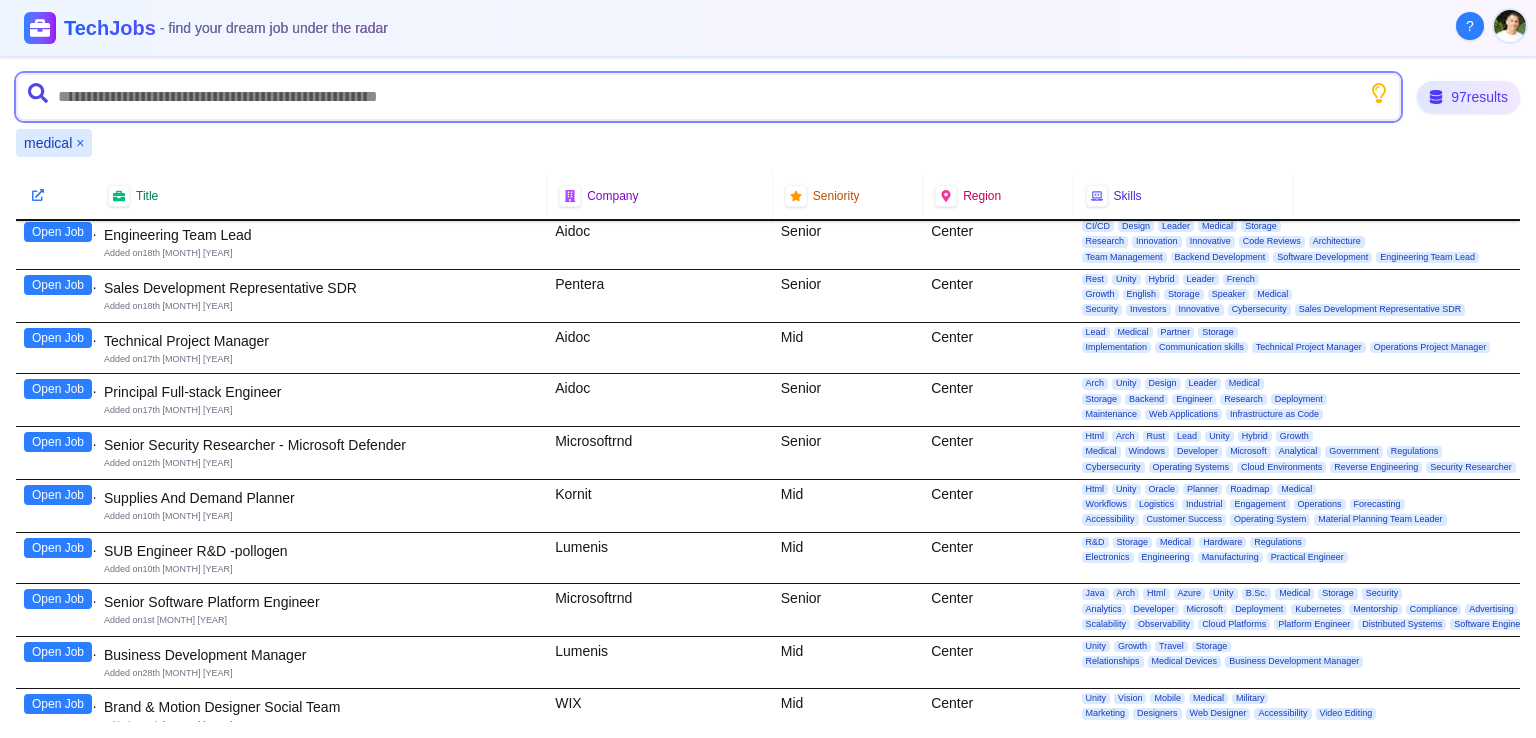 scroll, scrollTop: 0, scrollLeft: 0, axis: both 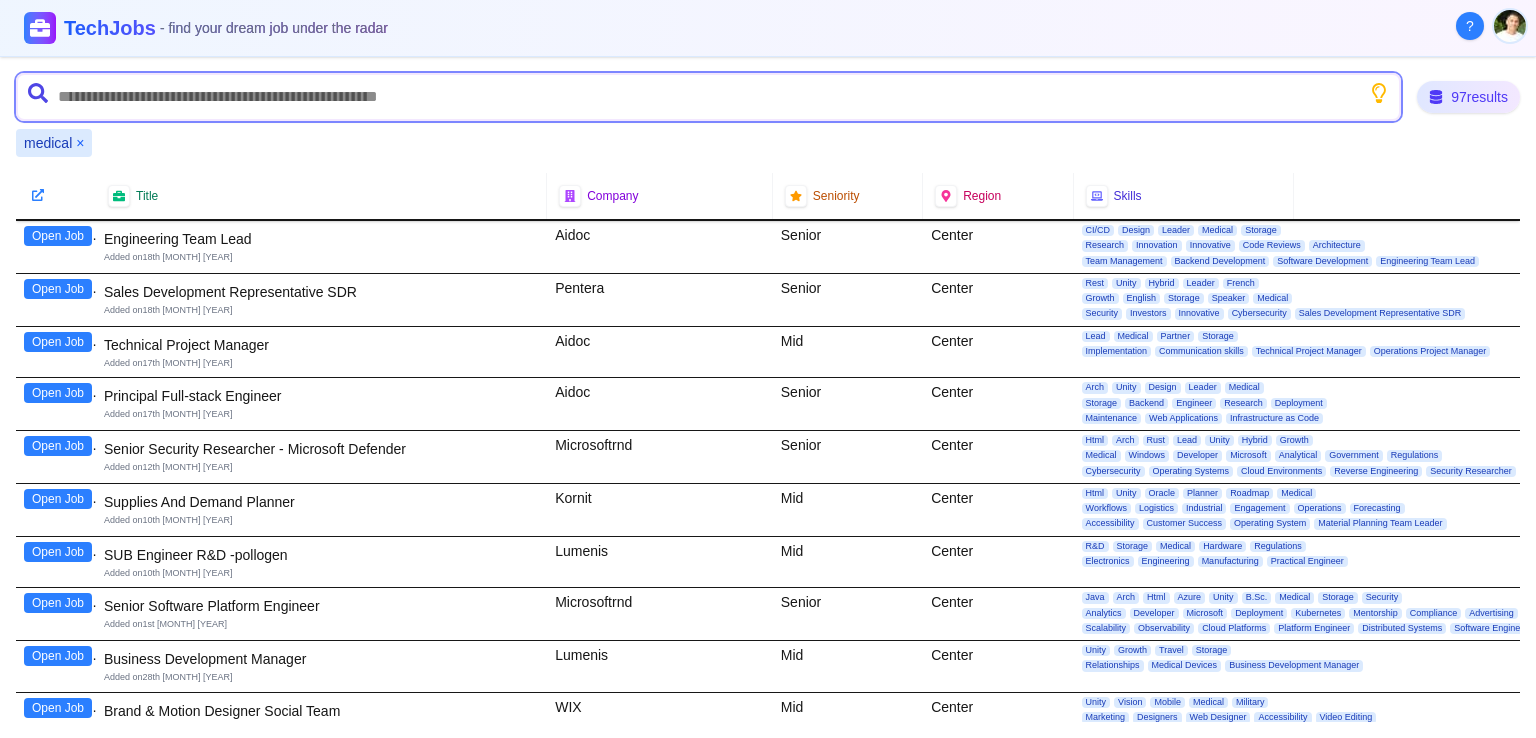 click at bounding box center (708, 97) 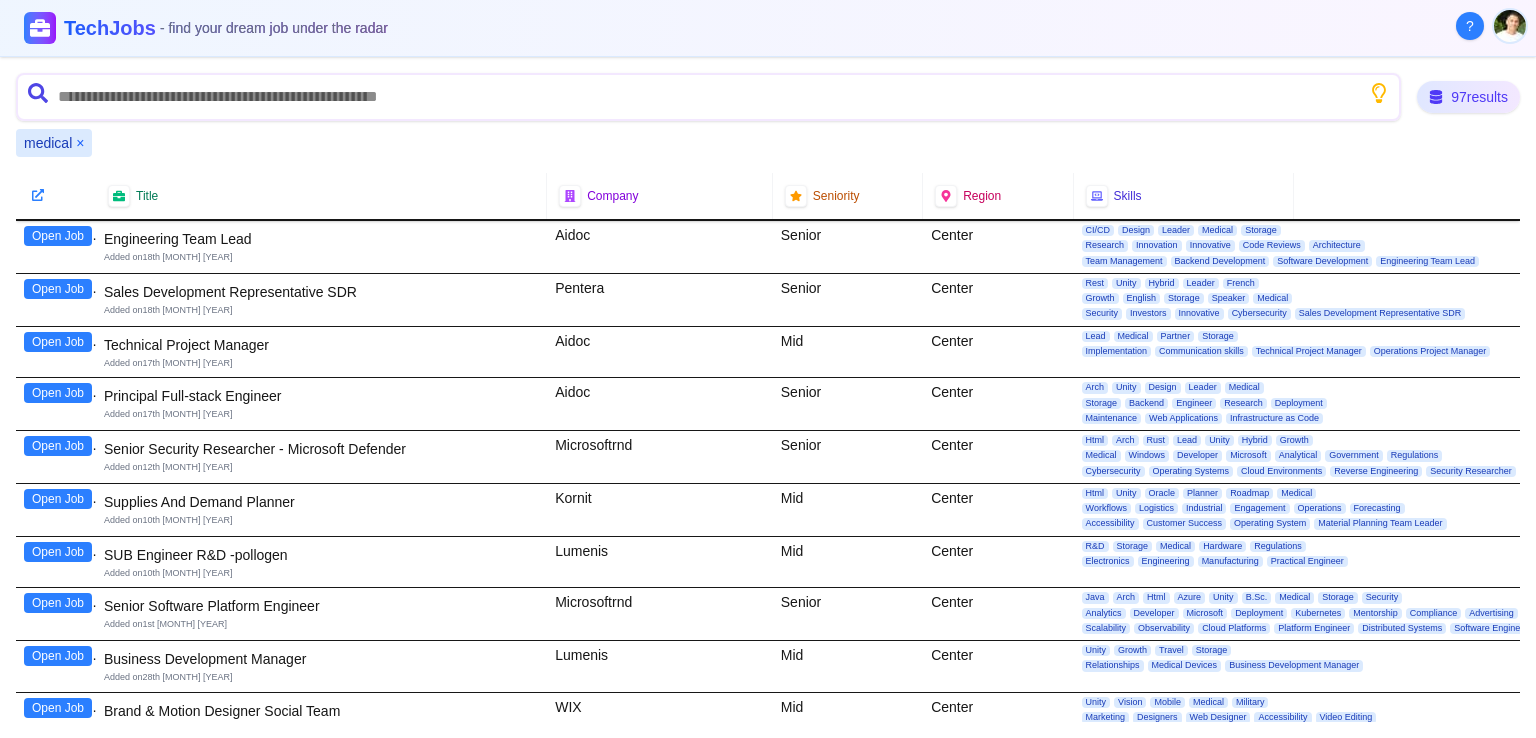 click on "medical ×" at bounding box center [54, 143] 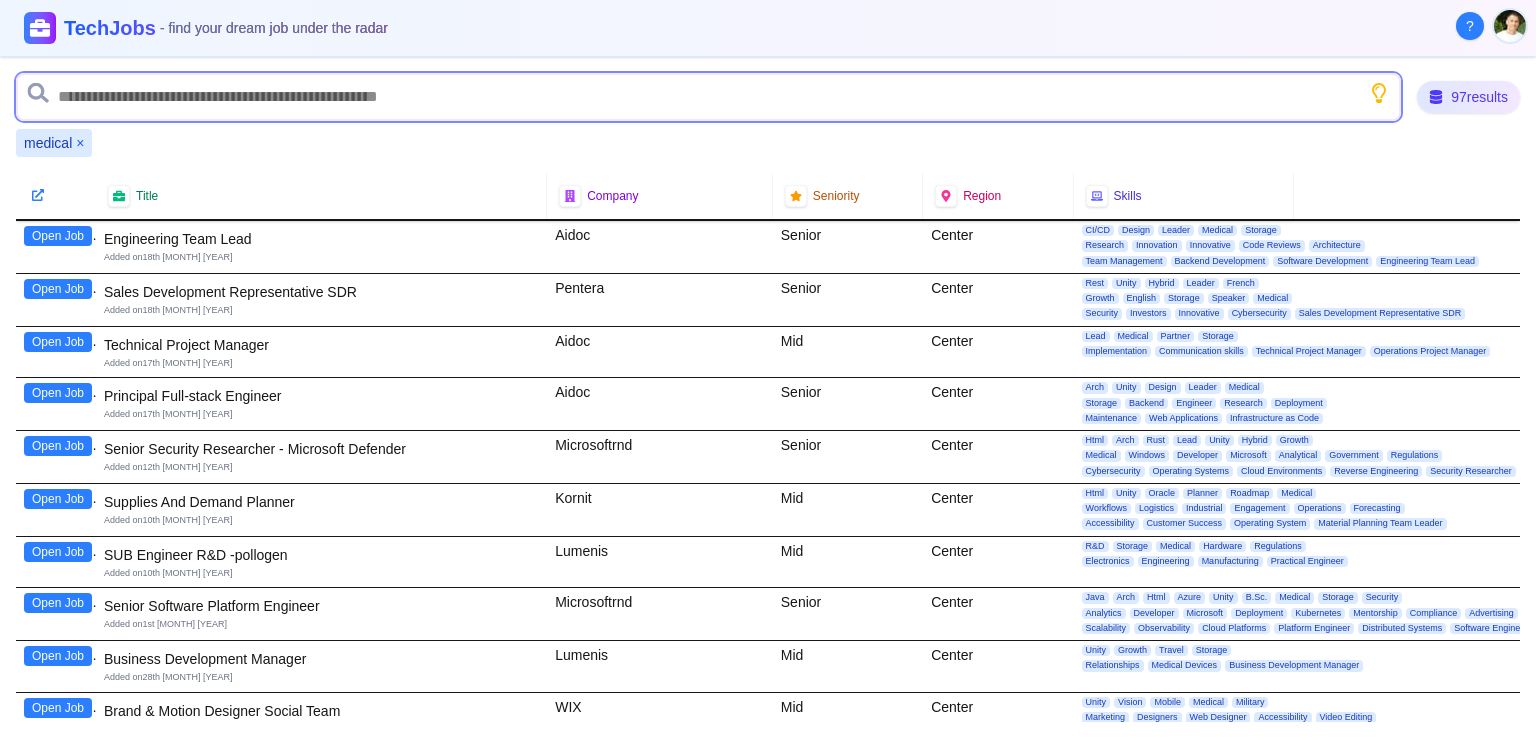 click at bounding box center [708, 97] 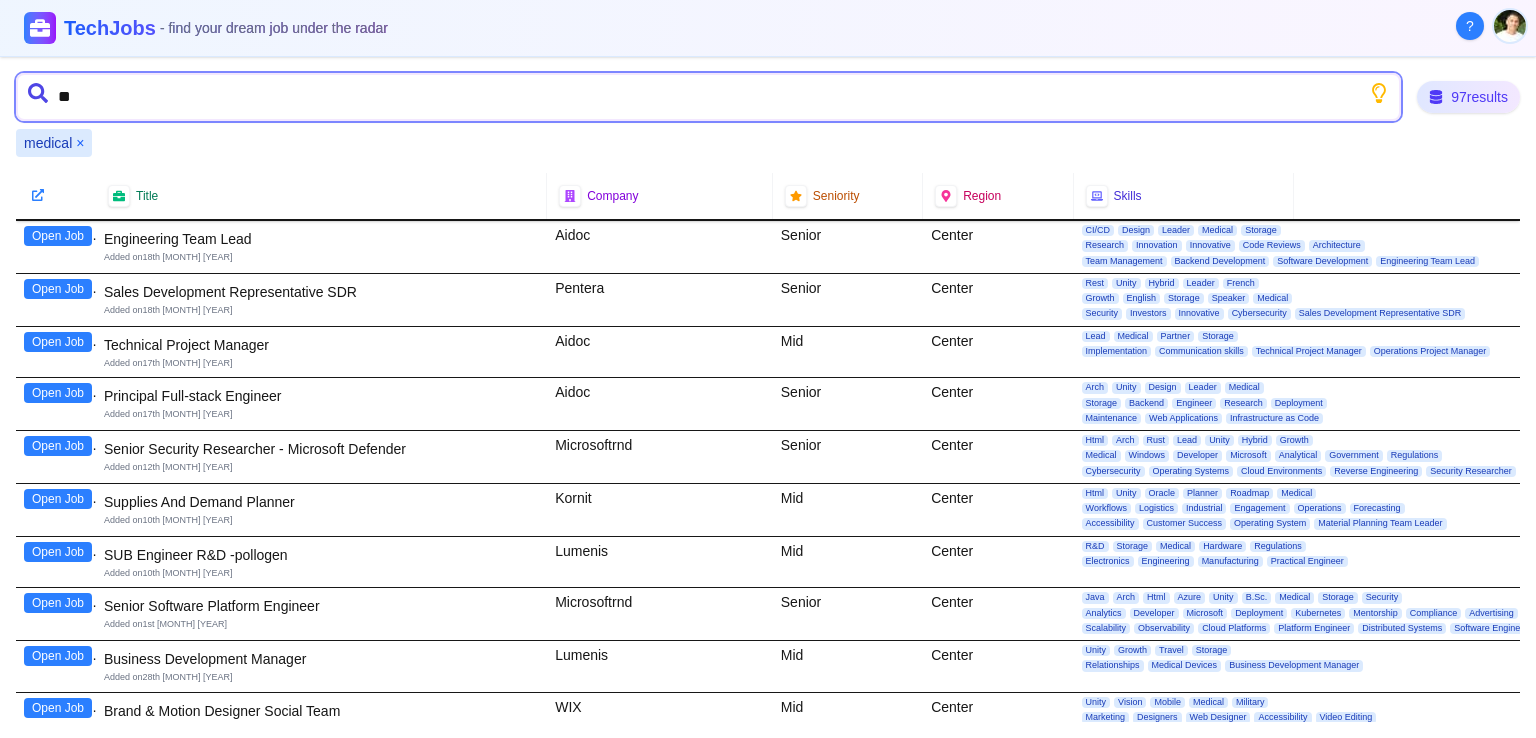 type on "***" 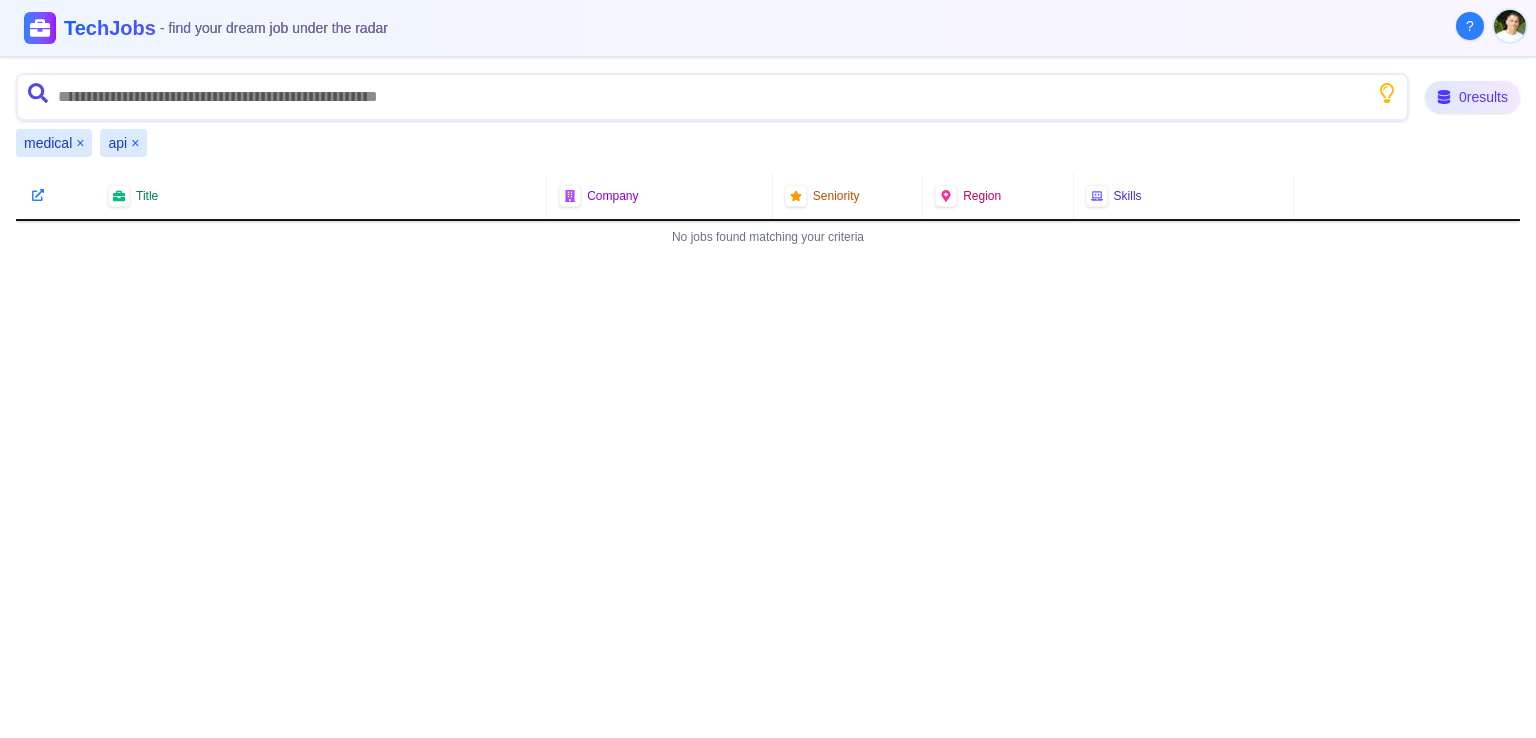 click on "×" at bounding box center (135, 143) 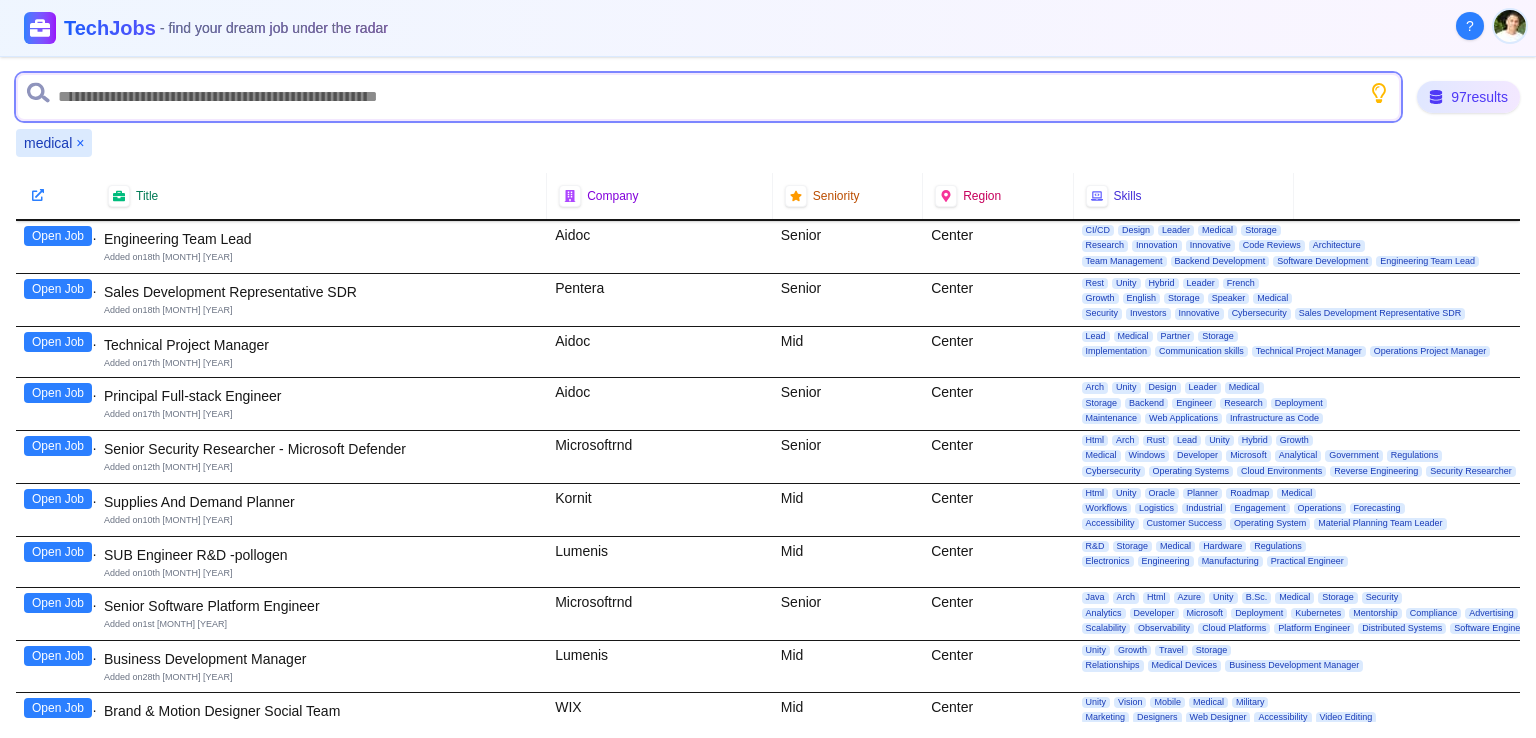 click at bounding box center [708, 97] 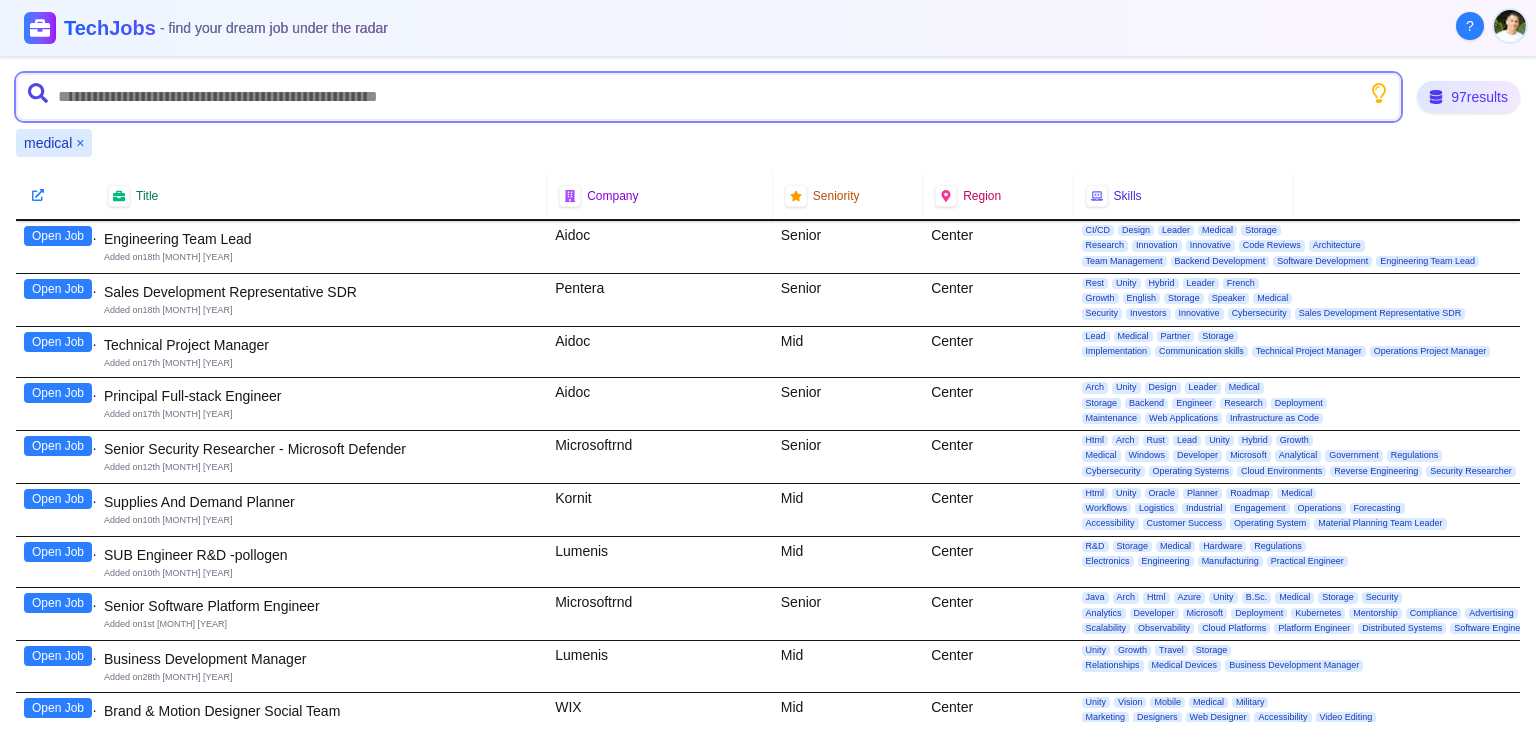 type on "*" 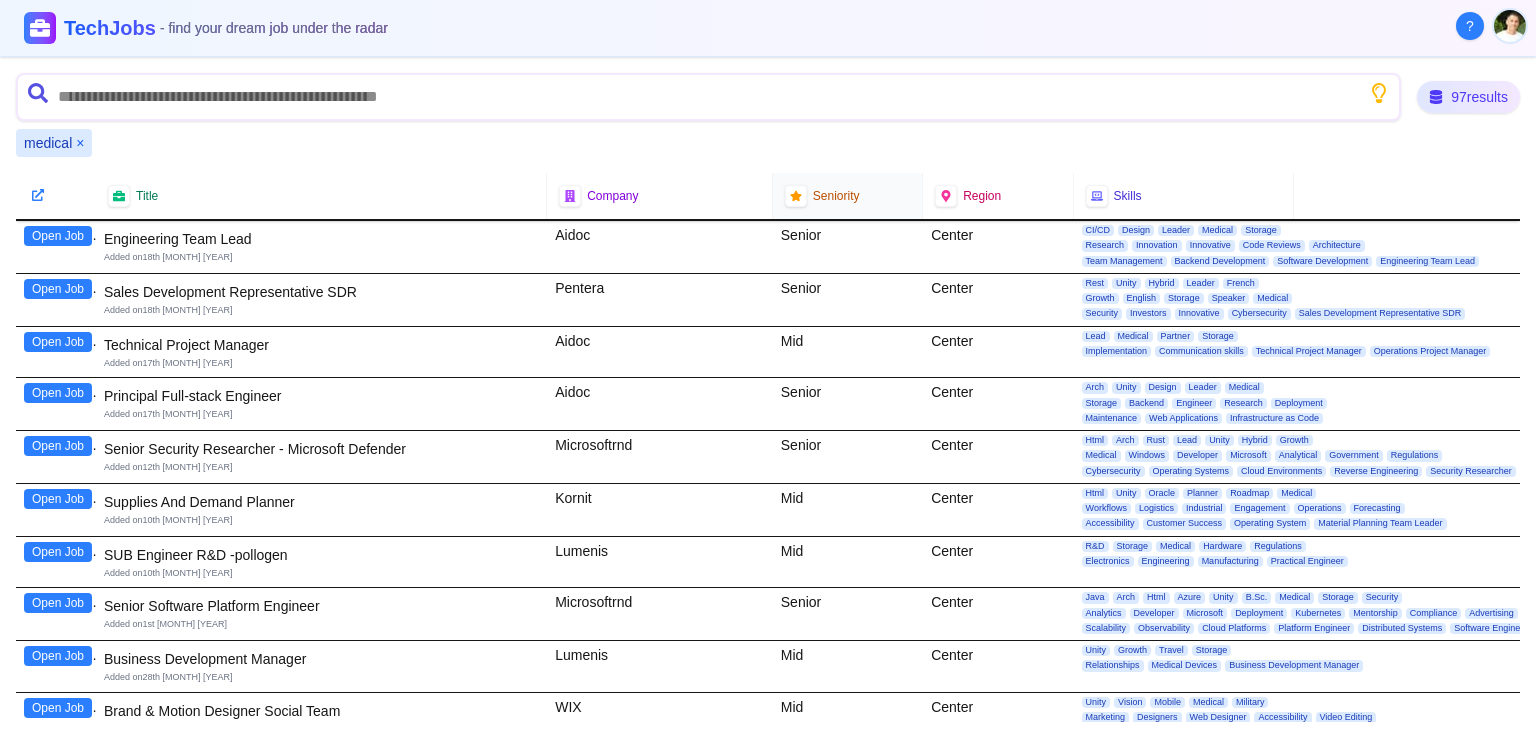 click on "Seniority" at bounding box center [836, 196] 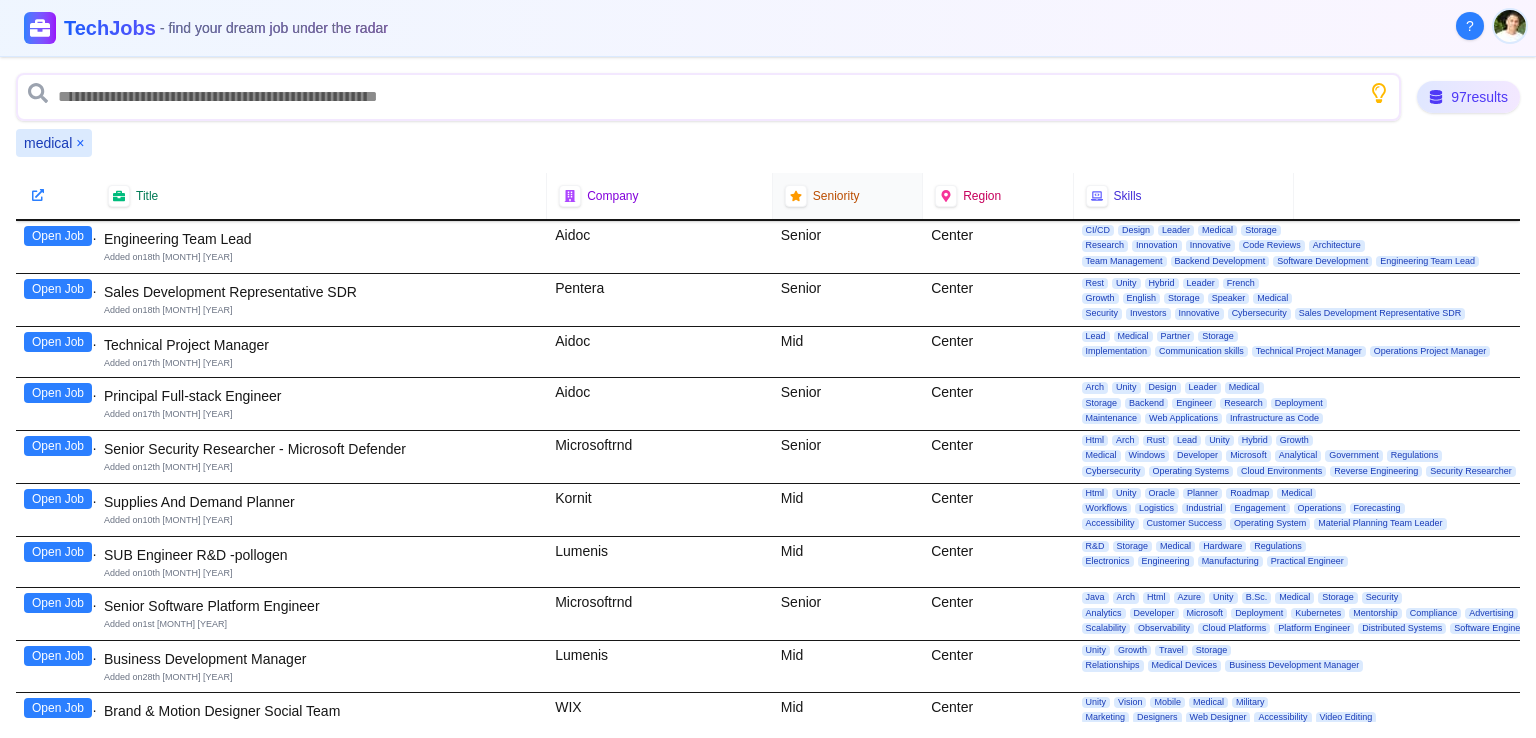 click on "Seniority" at bounding box center (836, 196) 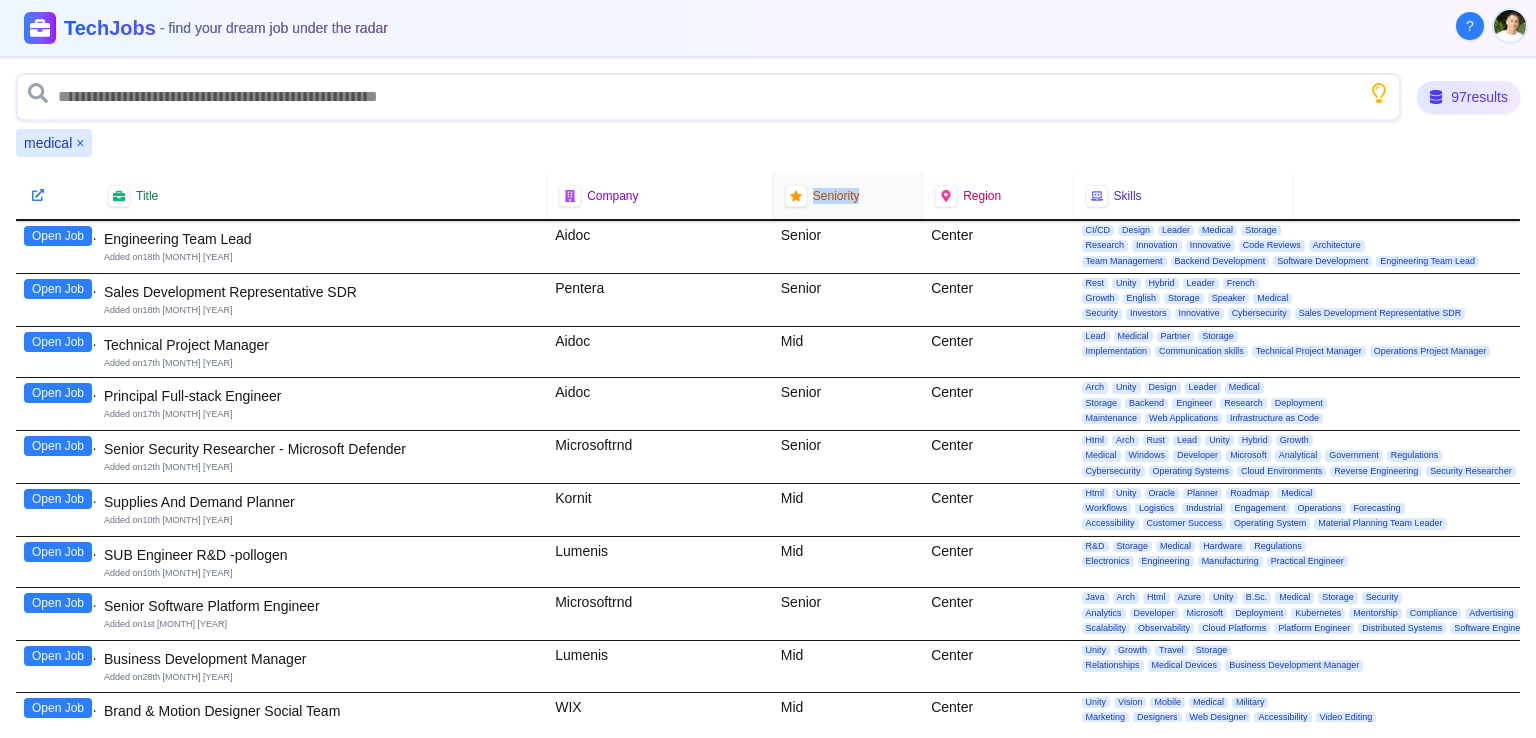 click on "Seniority" at bounding box center [836, 196] 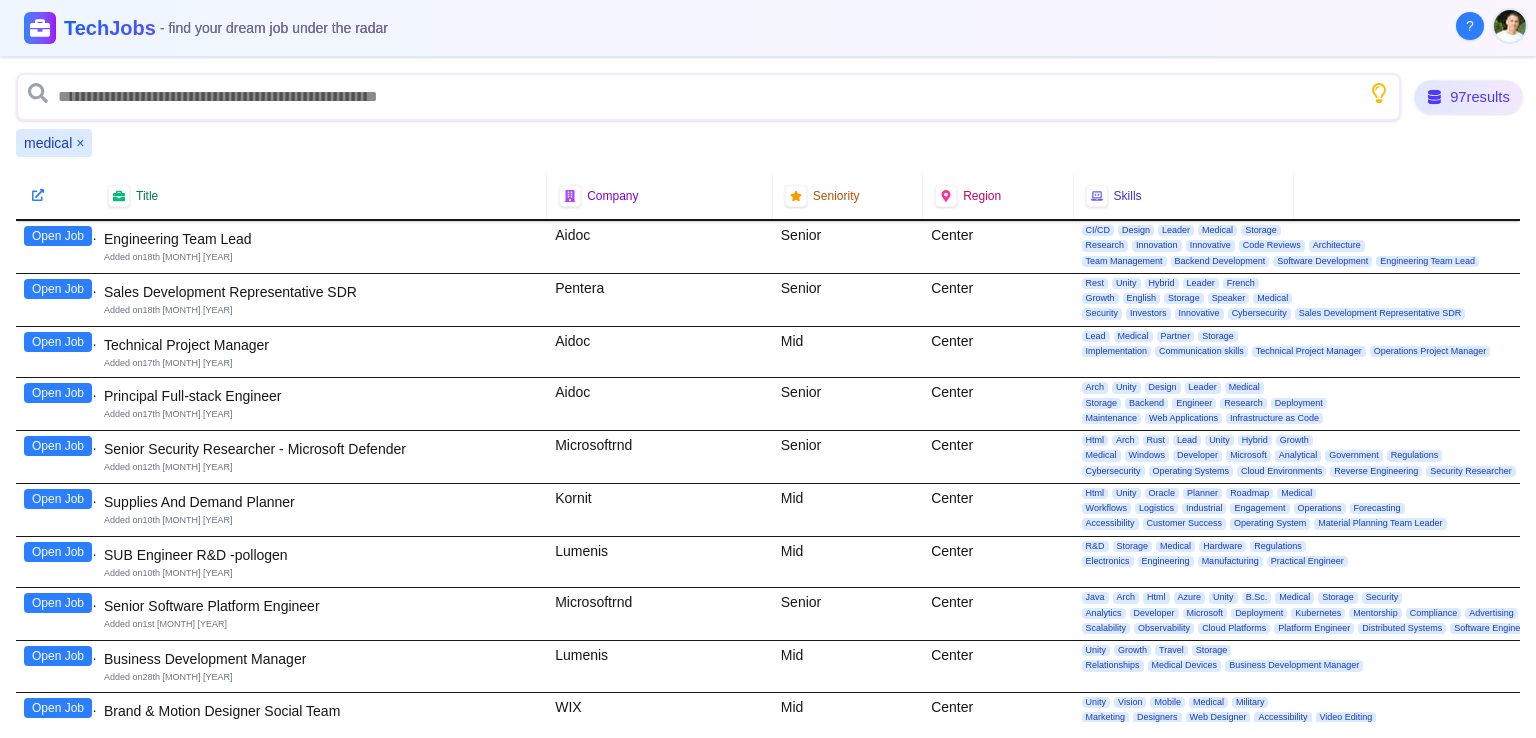 click on "97  results" at bounding box center [1469, 97] 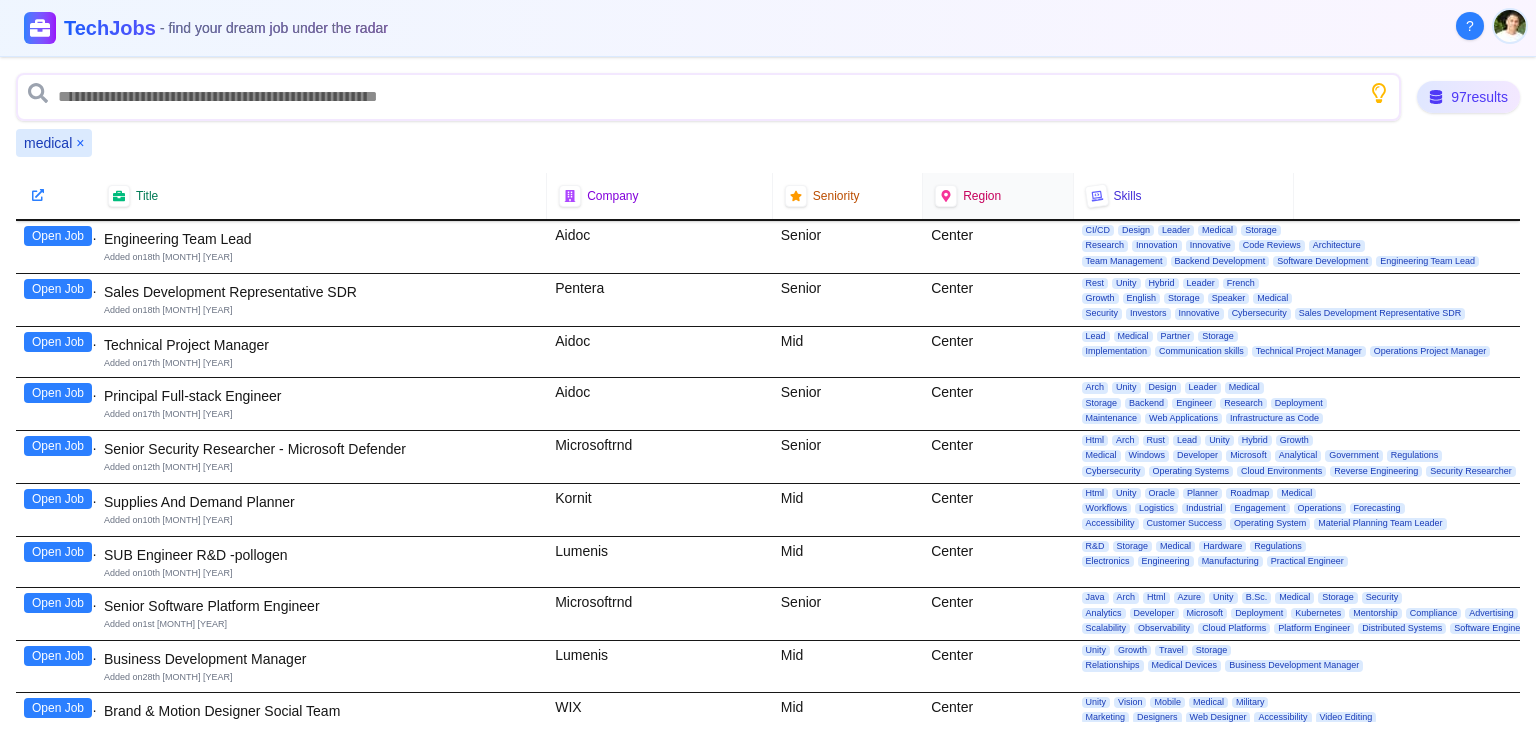 click on "Region" at bounding box center (982, 196) 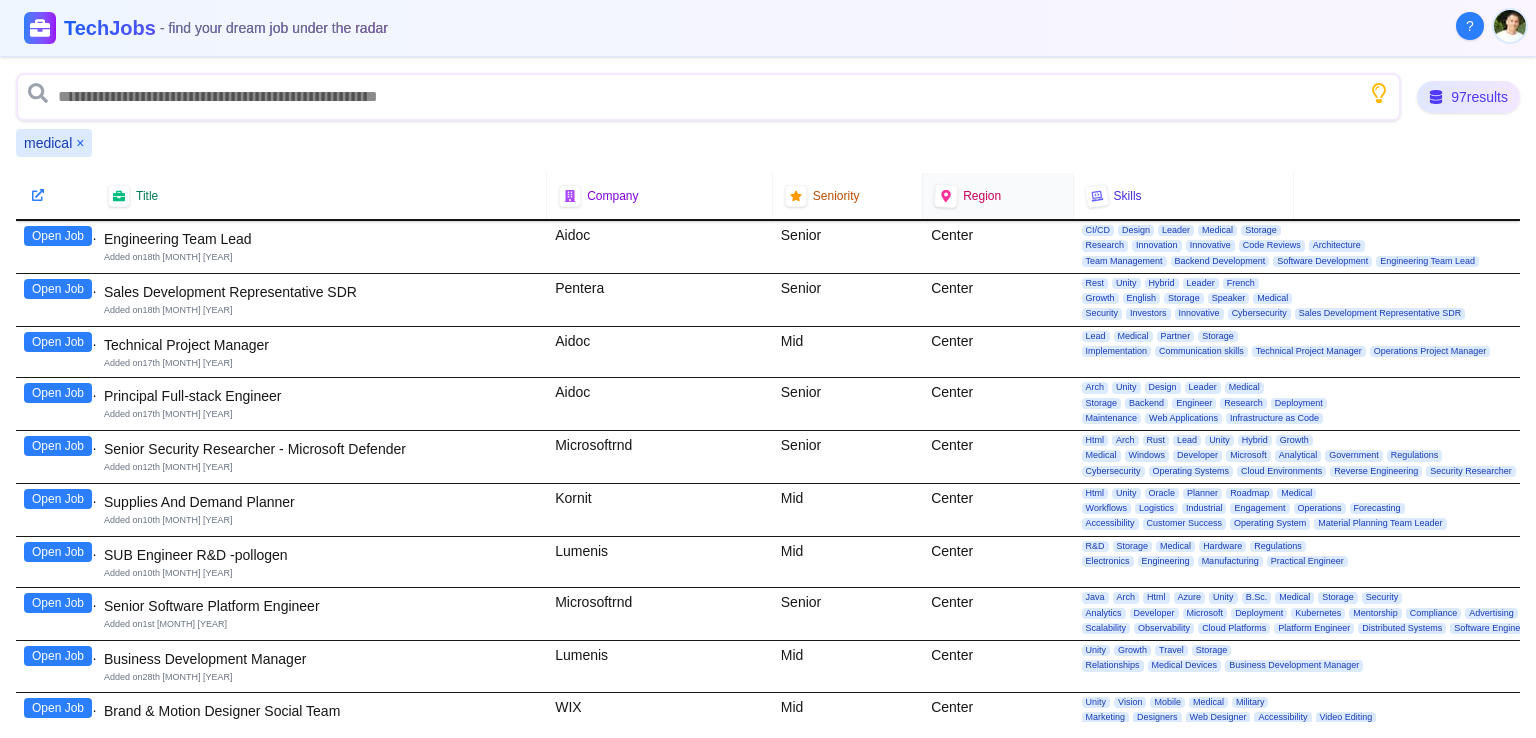 click 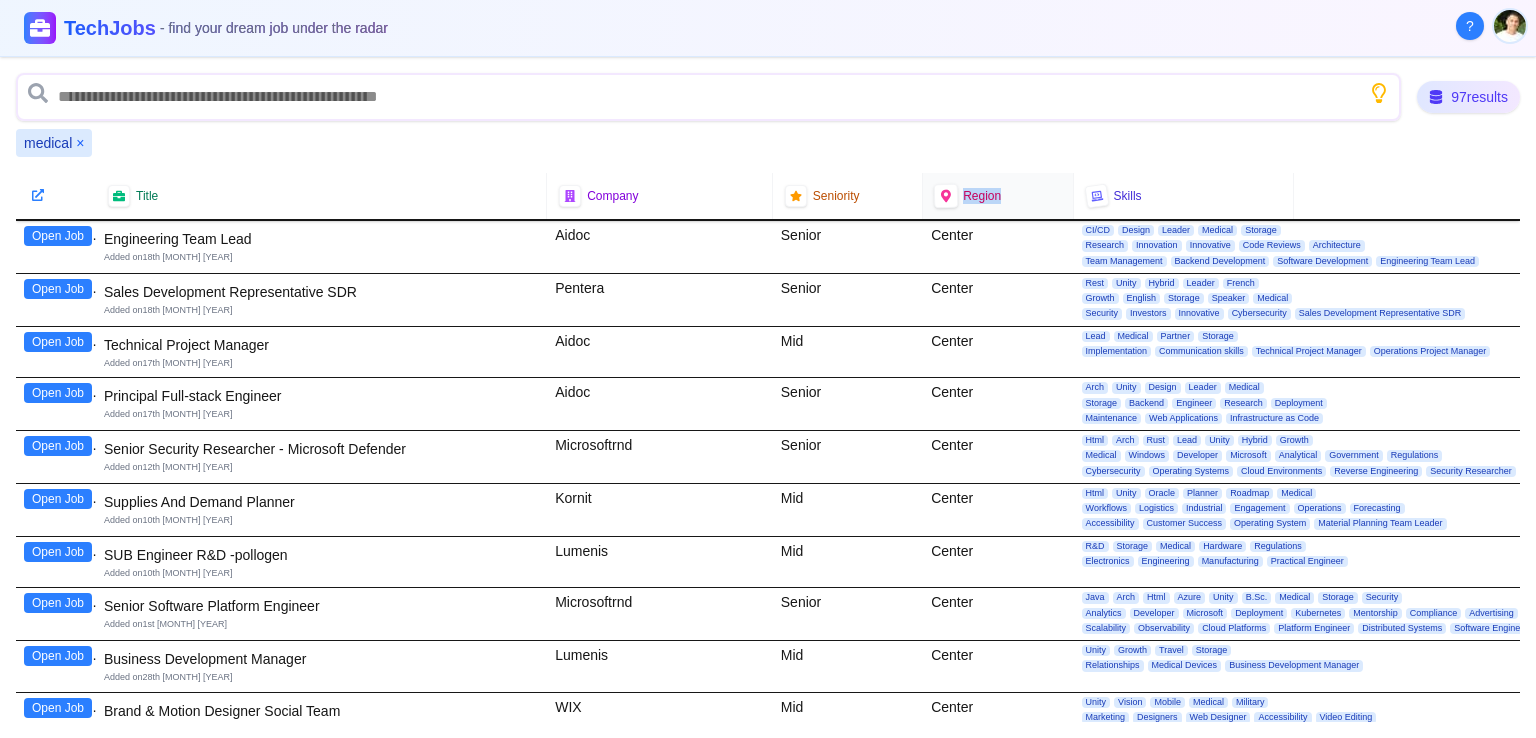 click 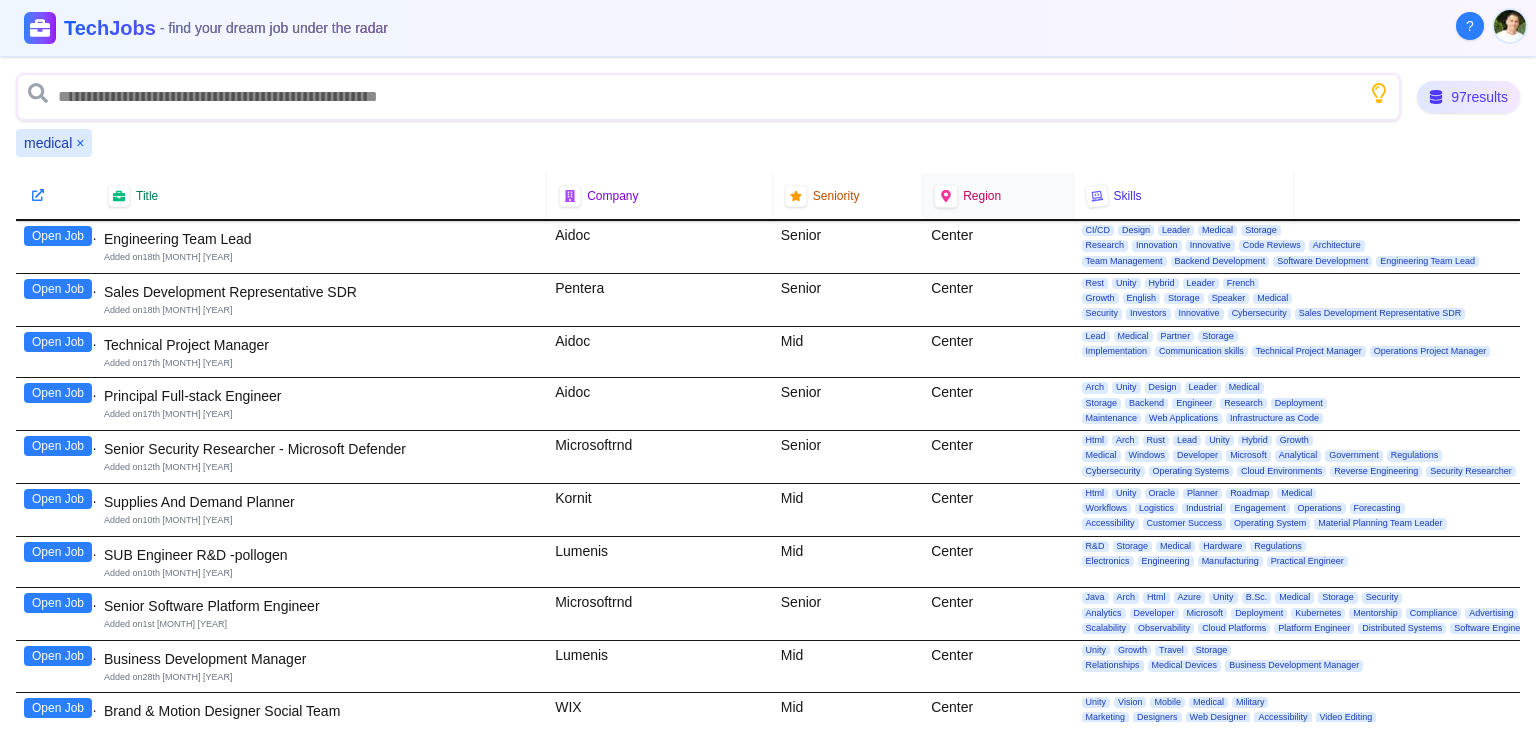click on "medical ×" at bounding box center (768, 143) 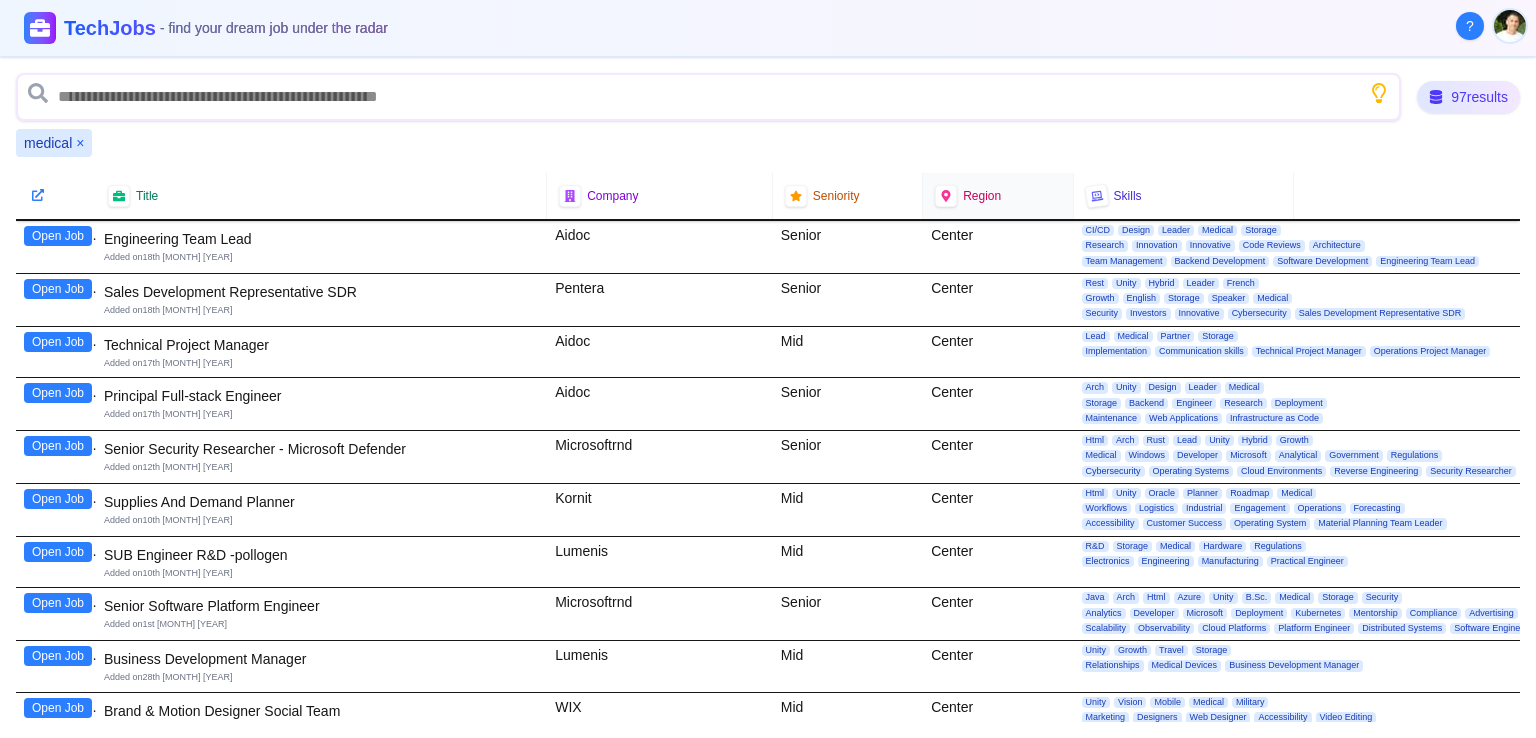 click on "Region" at bounding box center (997, 196) 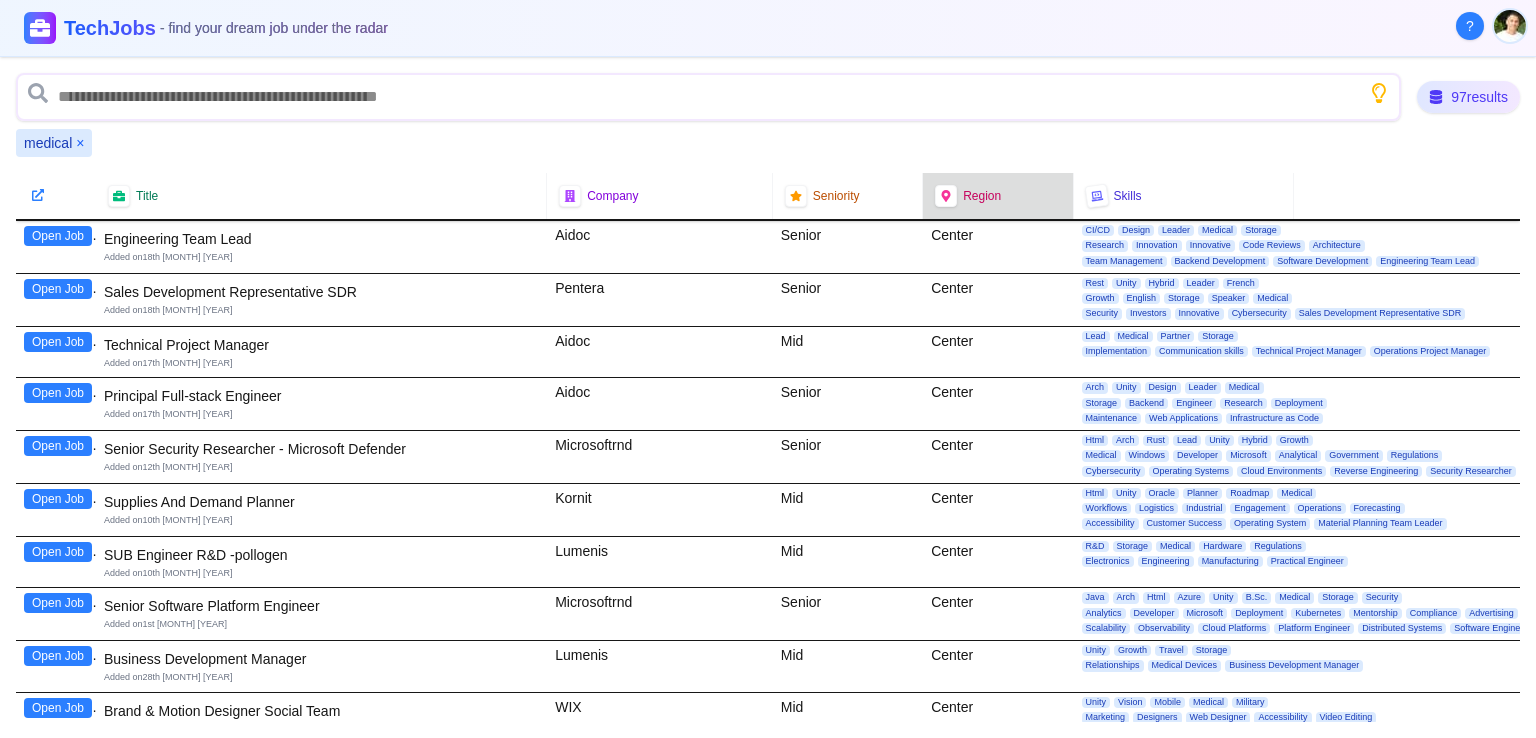 click on "Region" at bounding box center [997, 196] 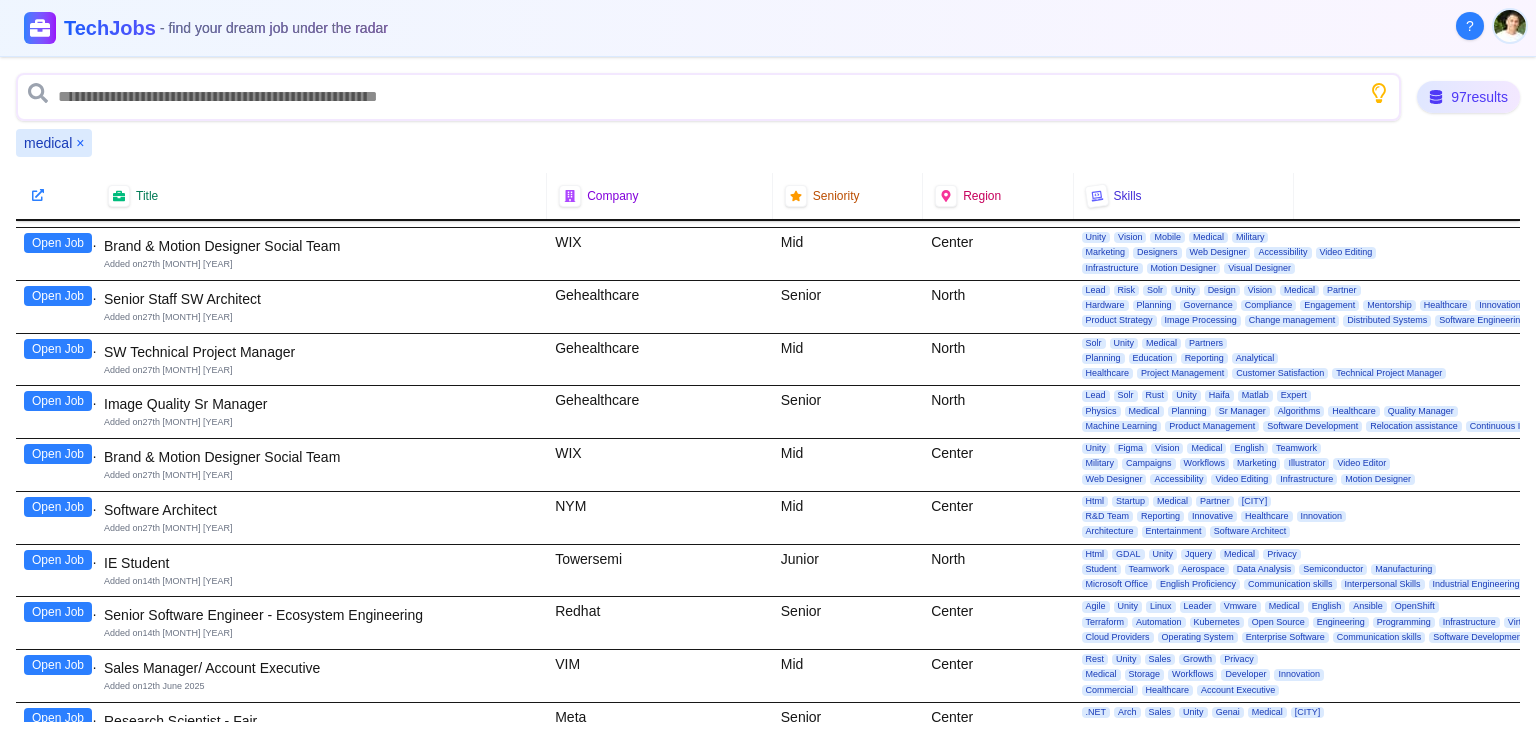 scroll, scrollTop: 500, scrollLeft: 0, axis: vertical 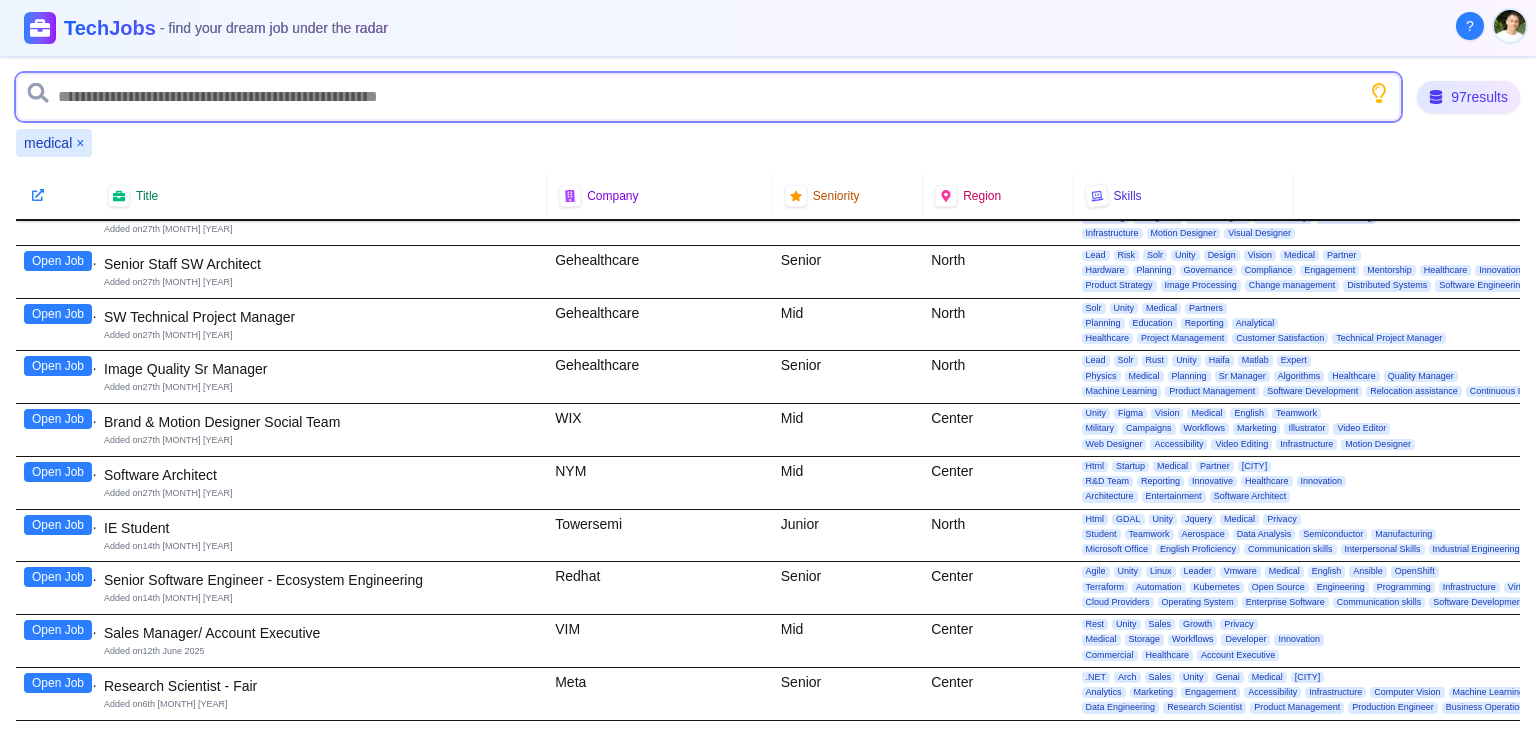 click at bounding box center [708, 97] 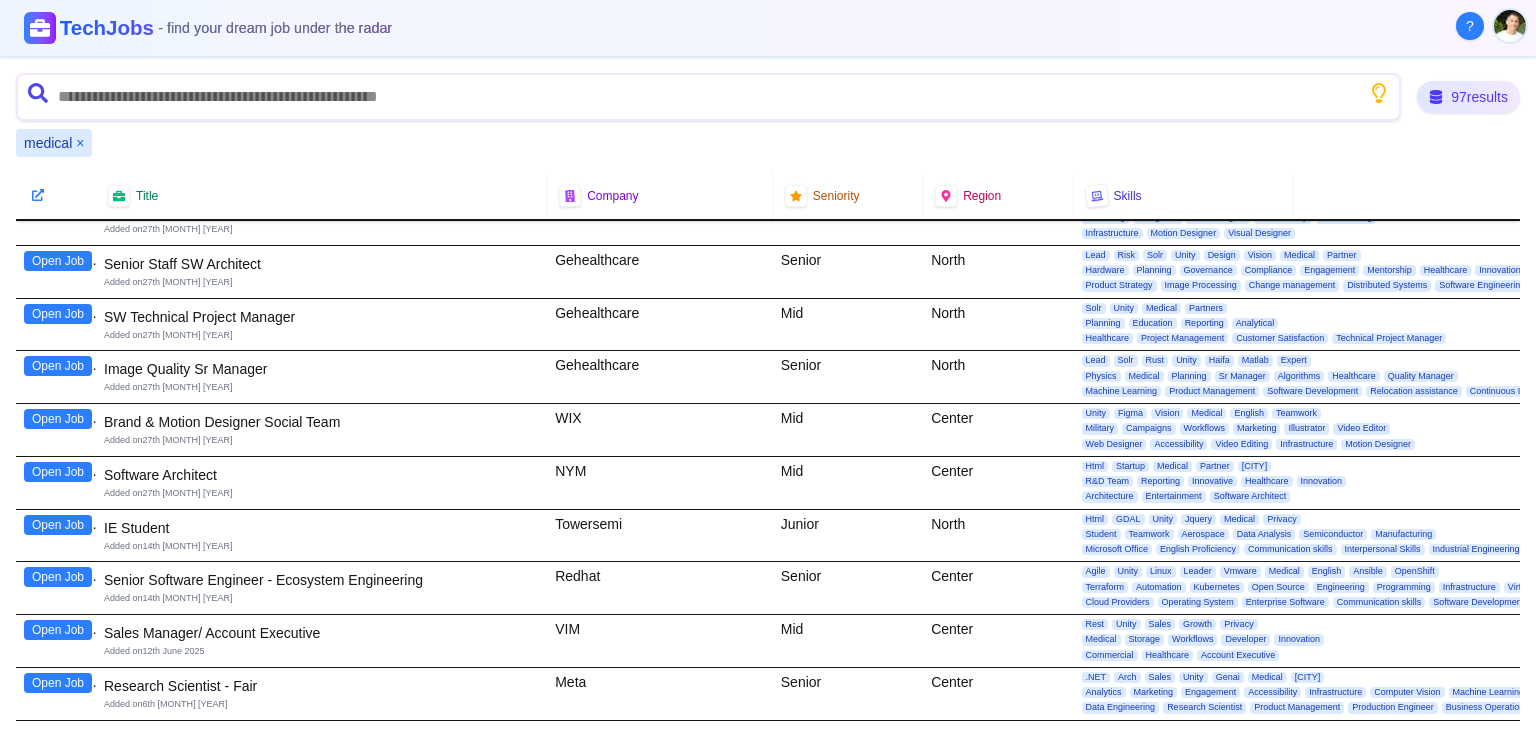 click on "TechJobs  - find your dream job under the radar" at bounding box center [226, 28] 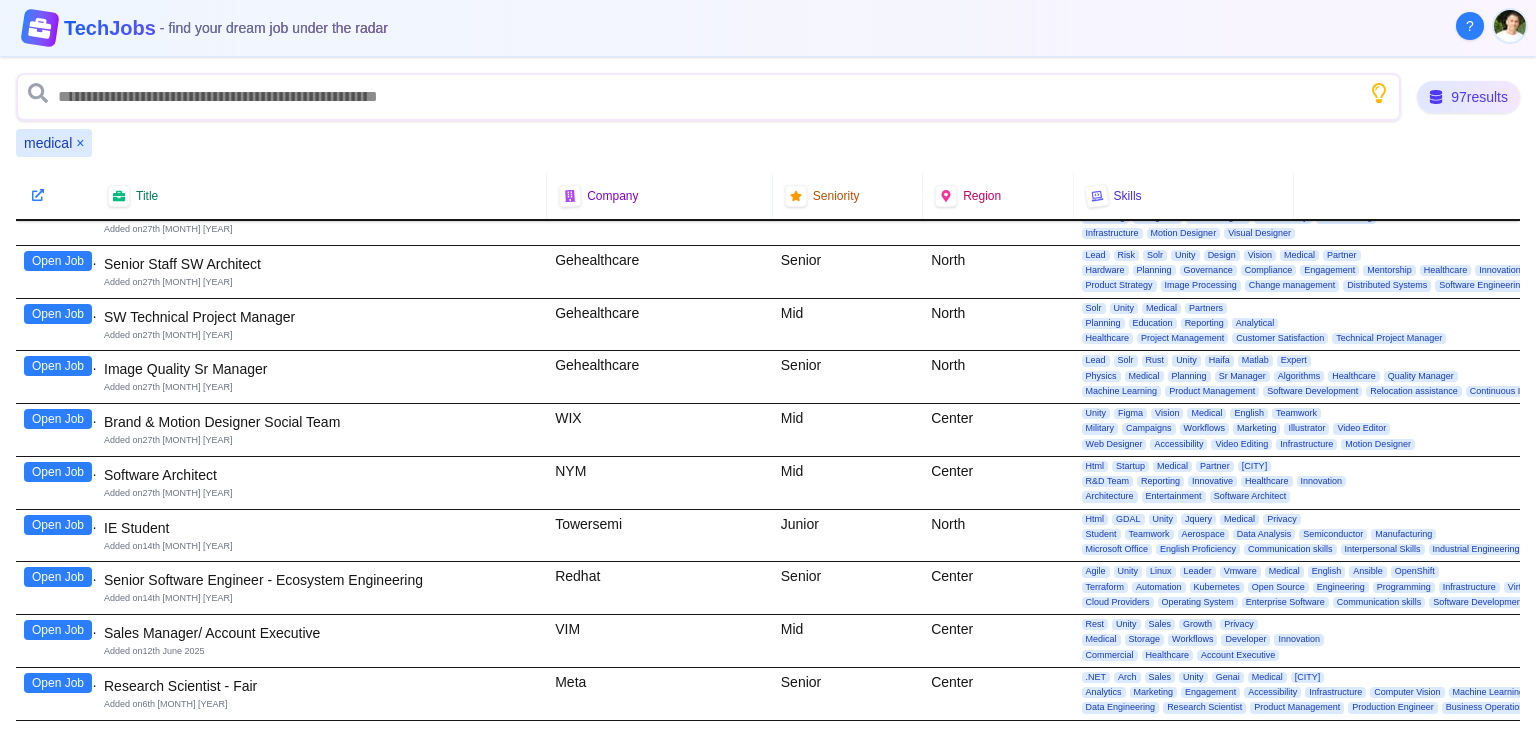 click 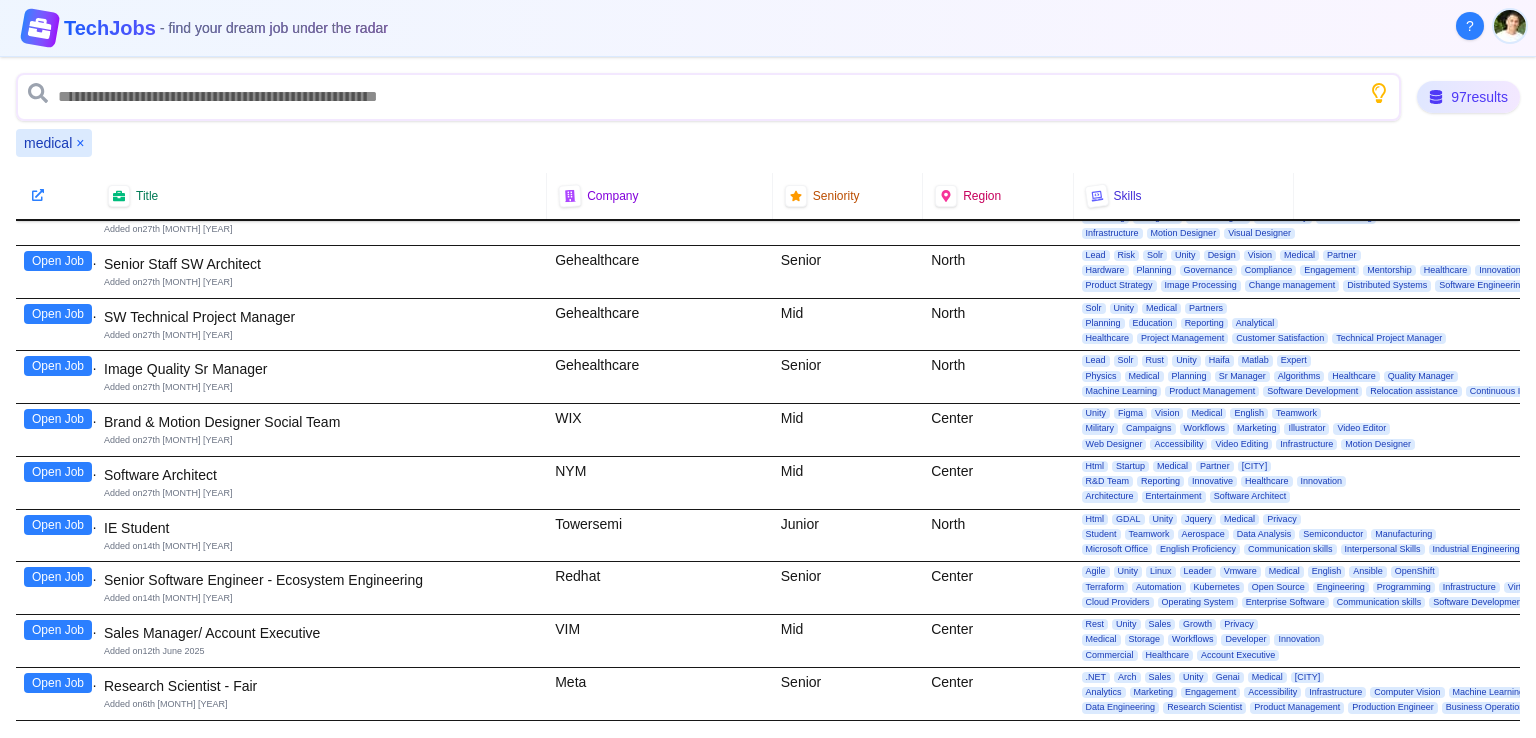 click 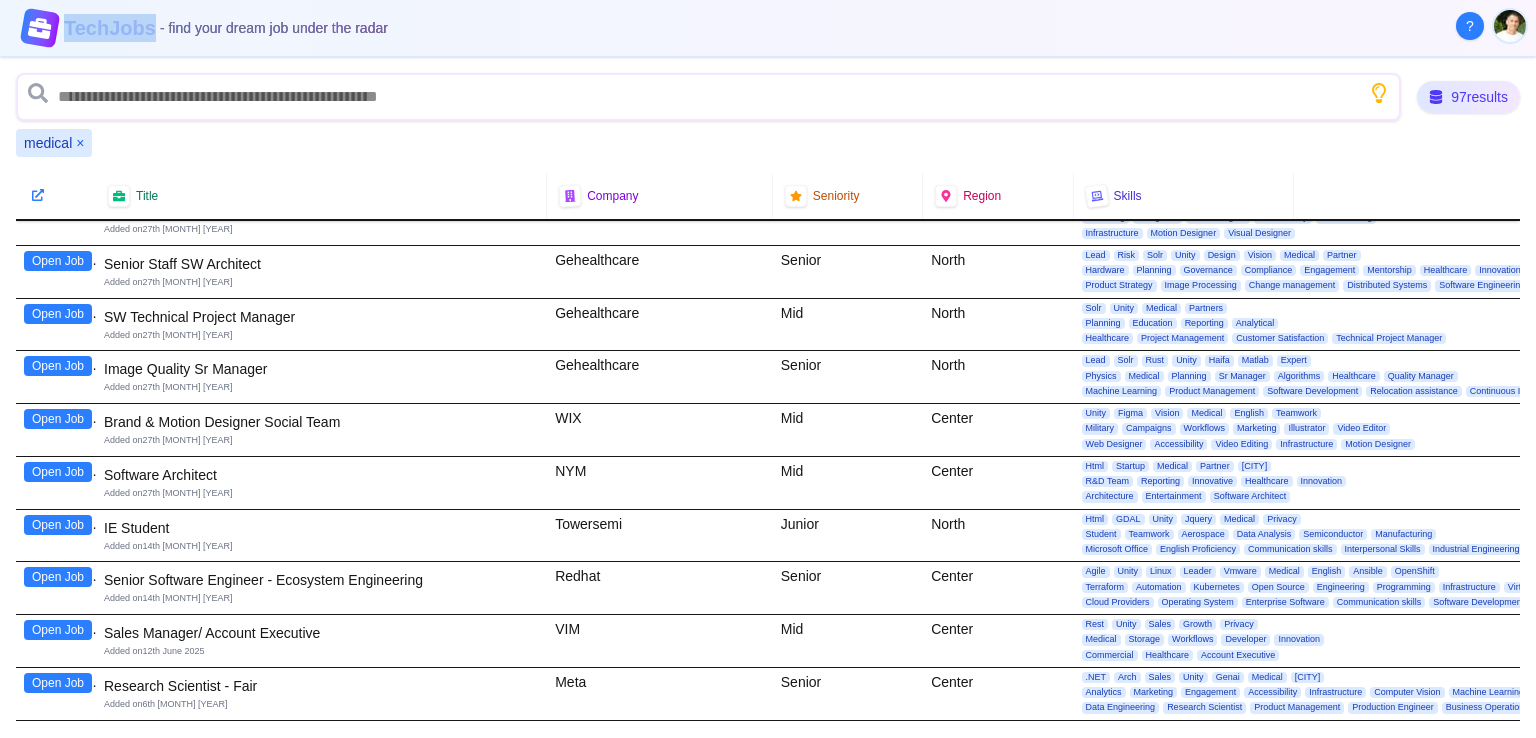 click 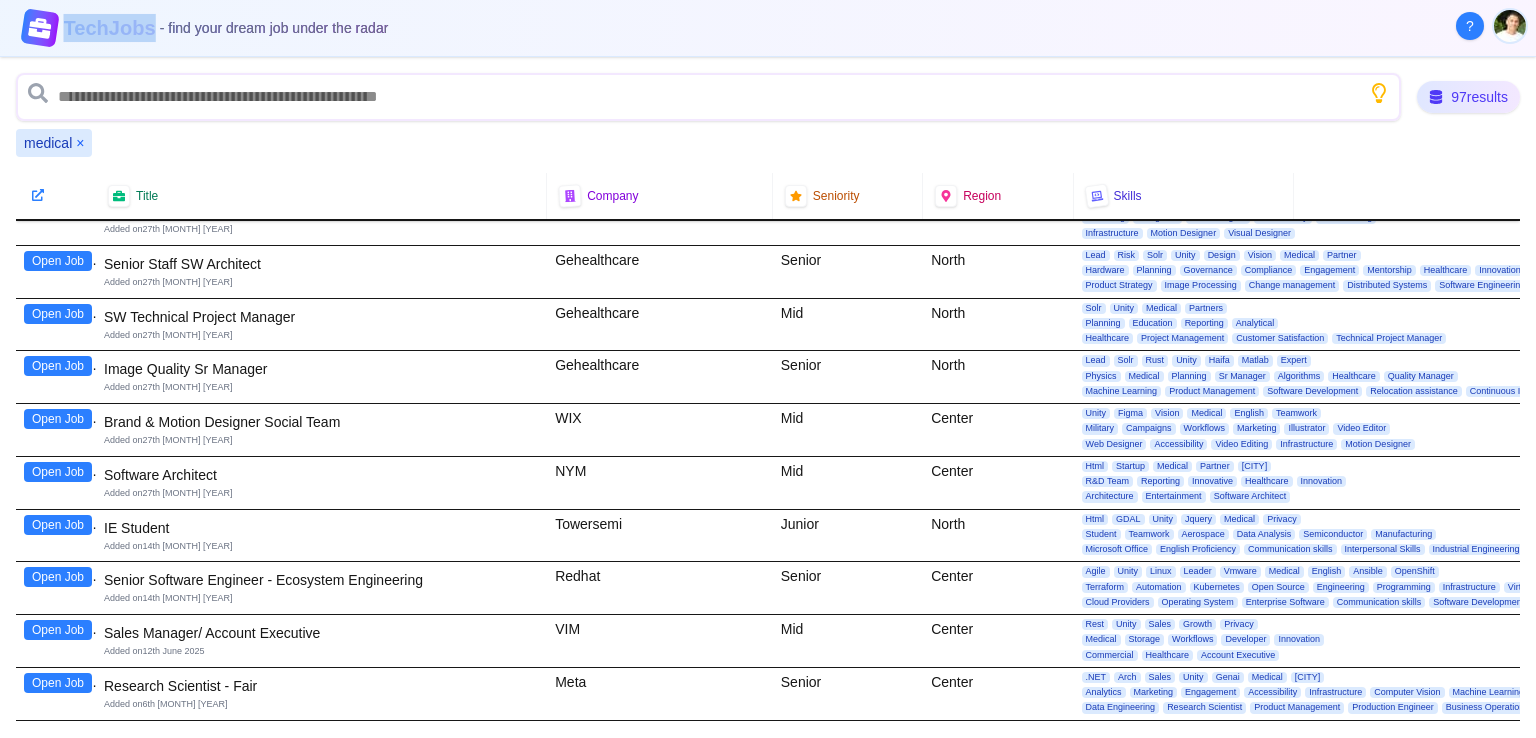 click on "TechJobs  - find your dream job under the radar" at bounding box center (226, 28) 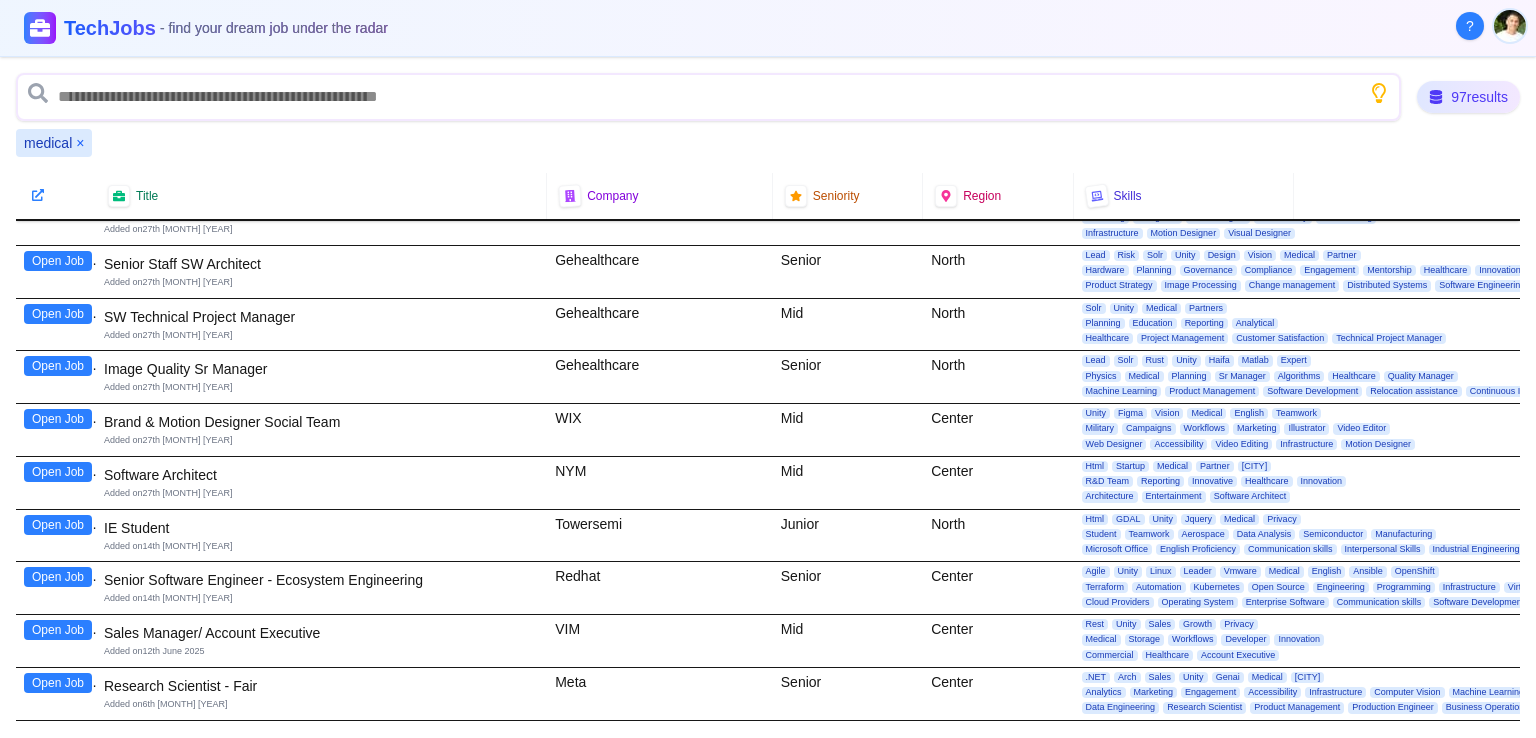 click on "?" at bounding box center [1470, 26] 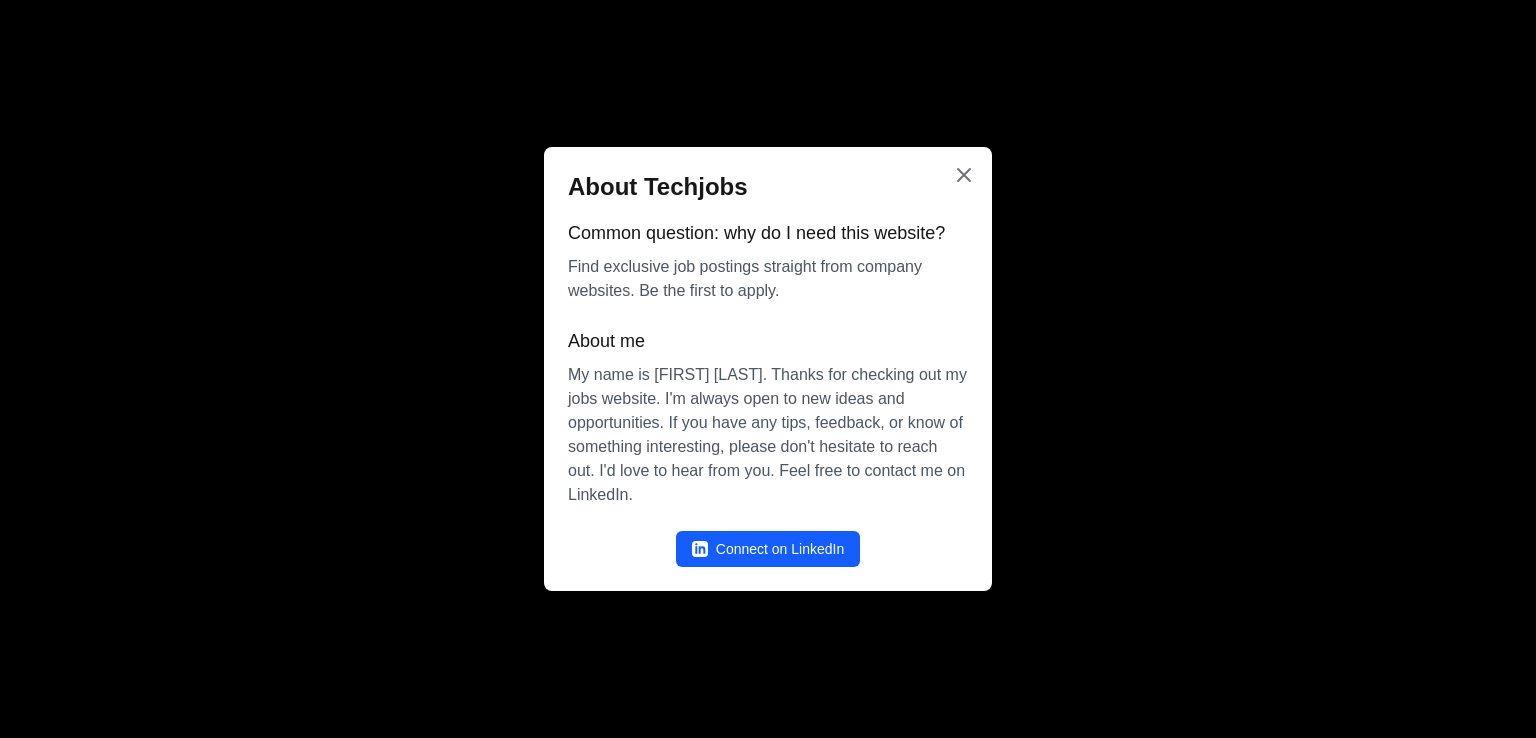click 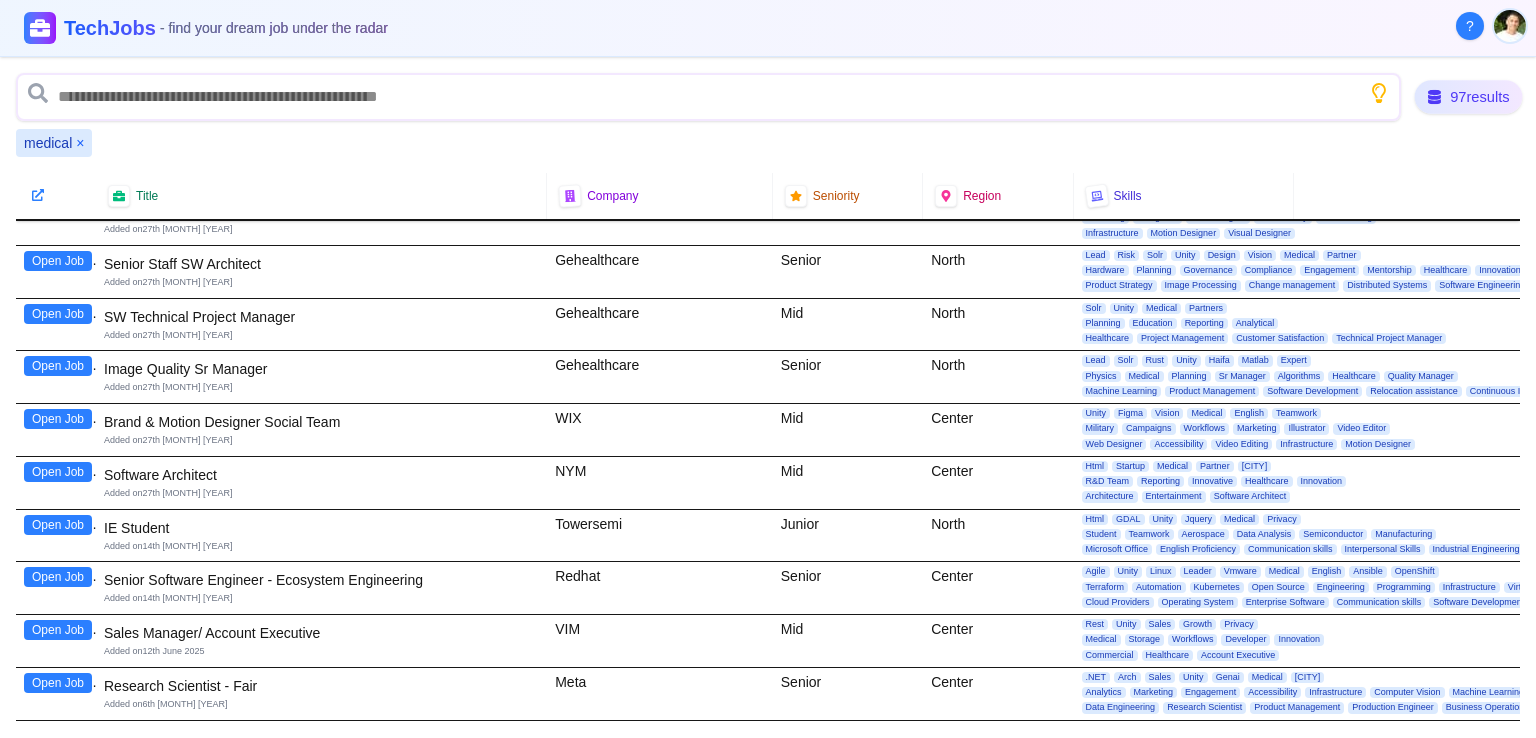 click on "97  results" at bounding box center [1469, 97] 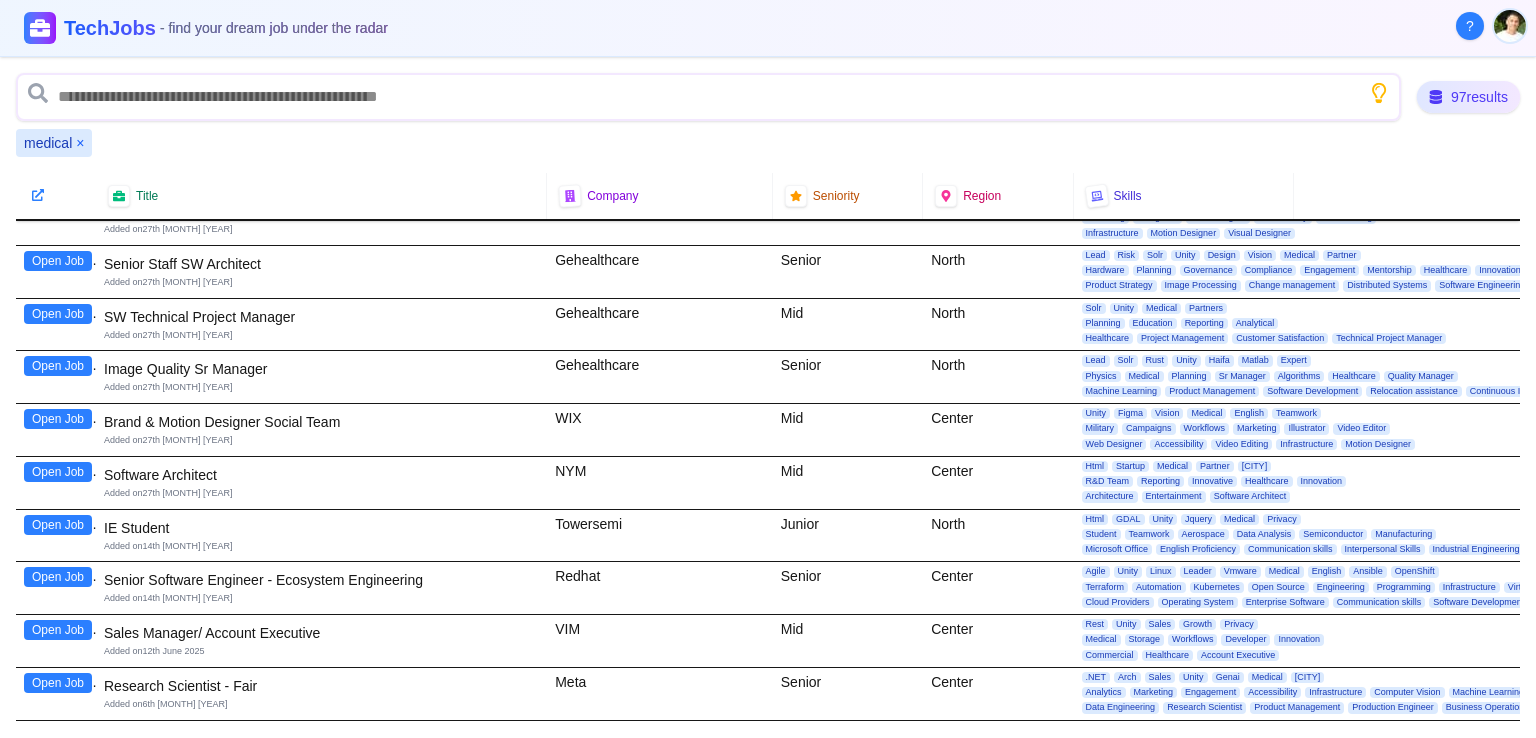 click 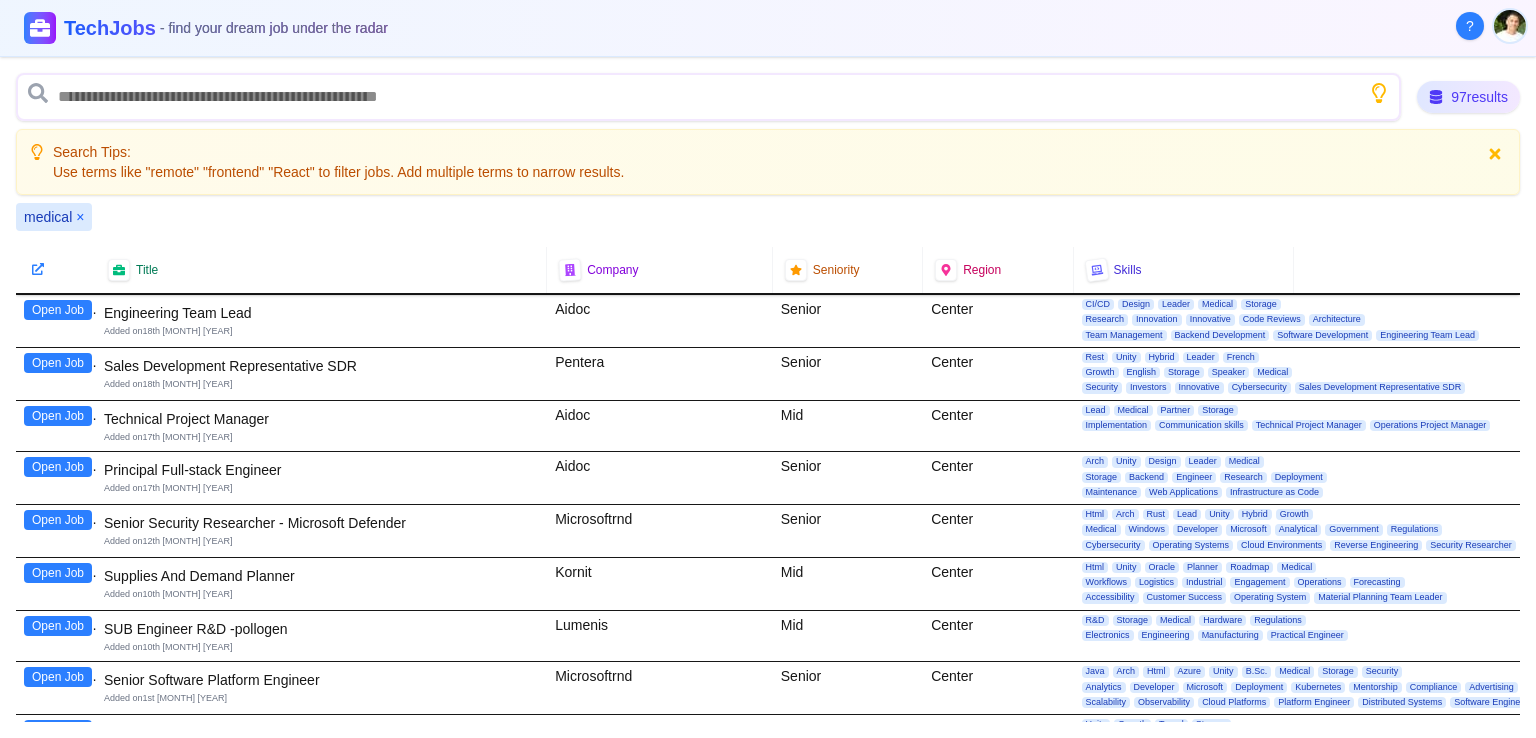 scroll, scrollTop: 500, scrollLeft: 0, axis: vertical 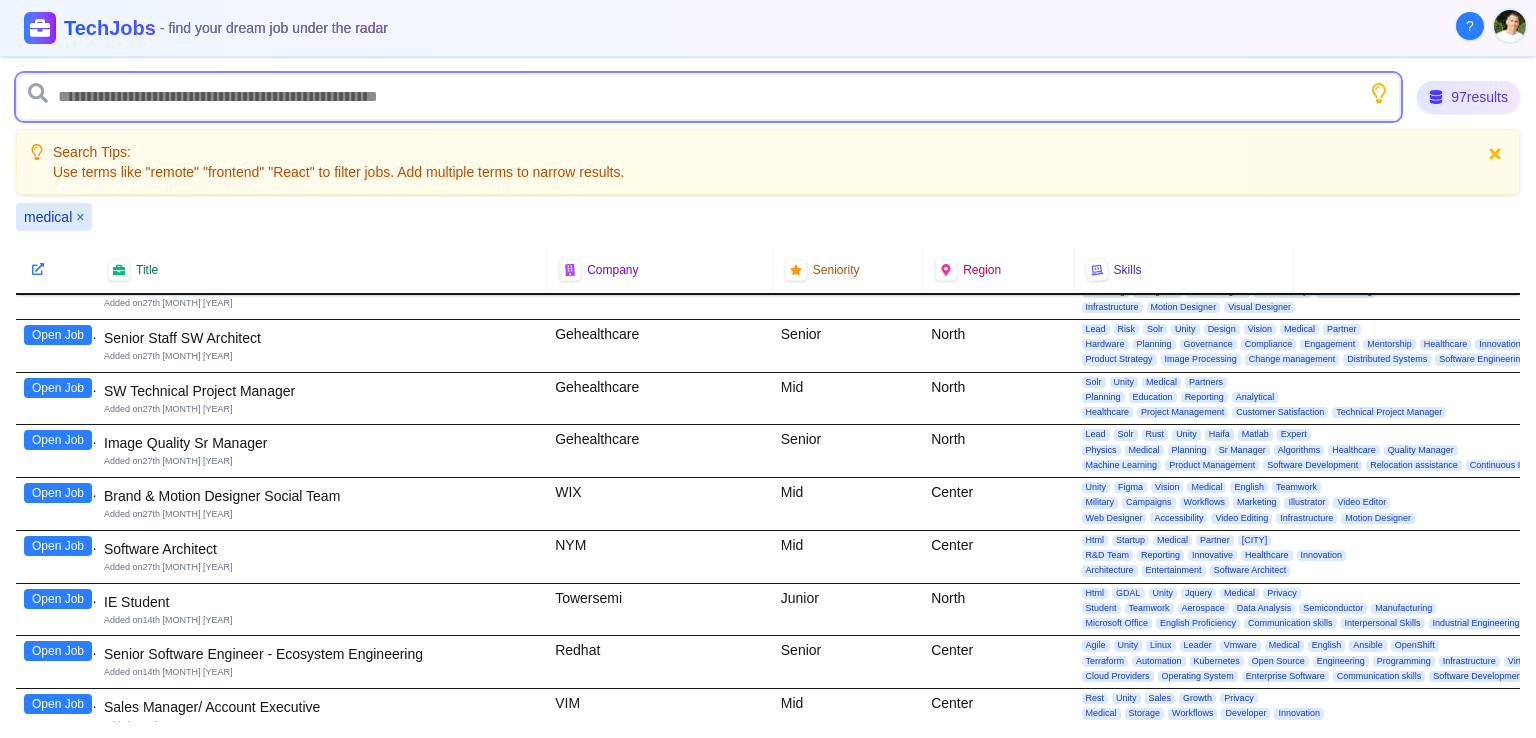 click at bounding box center [708, 97] 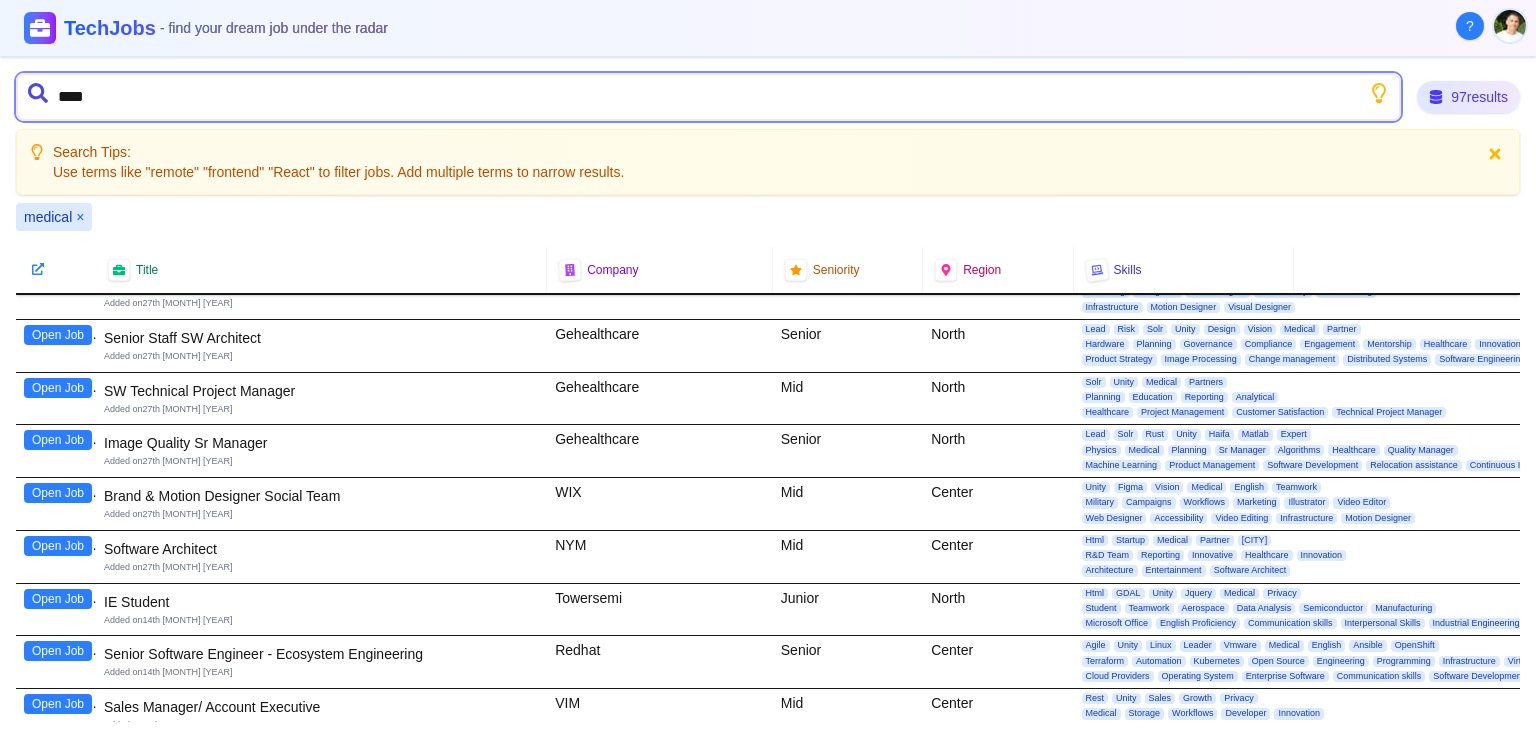 type on "*****" 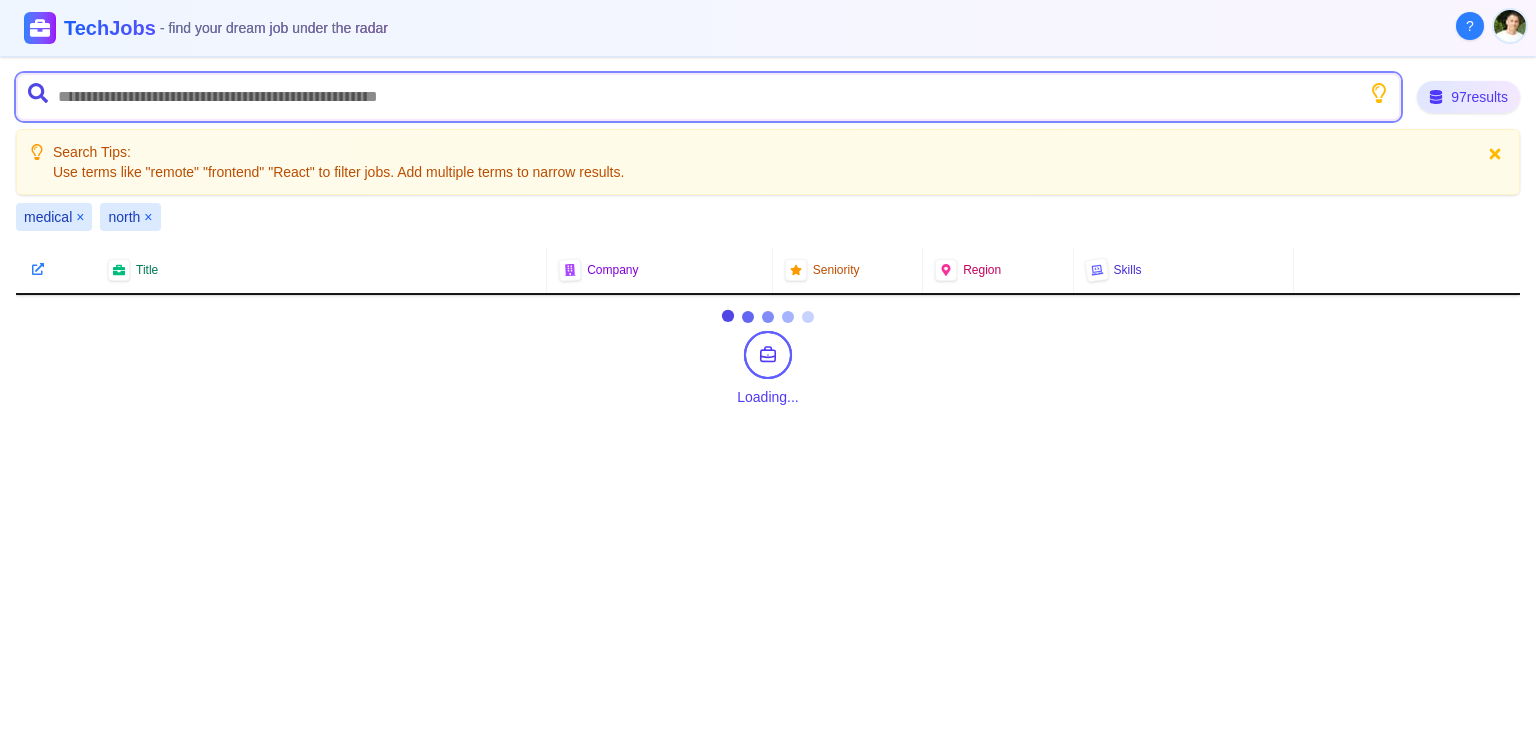 scroll, scrollTop: 0, scrollLeft: 0, axis: both 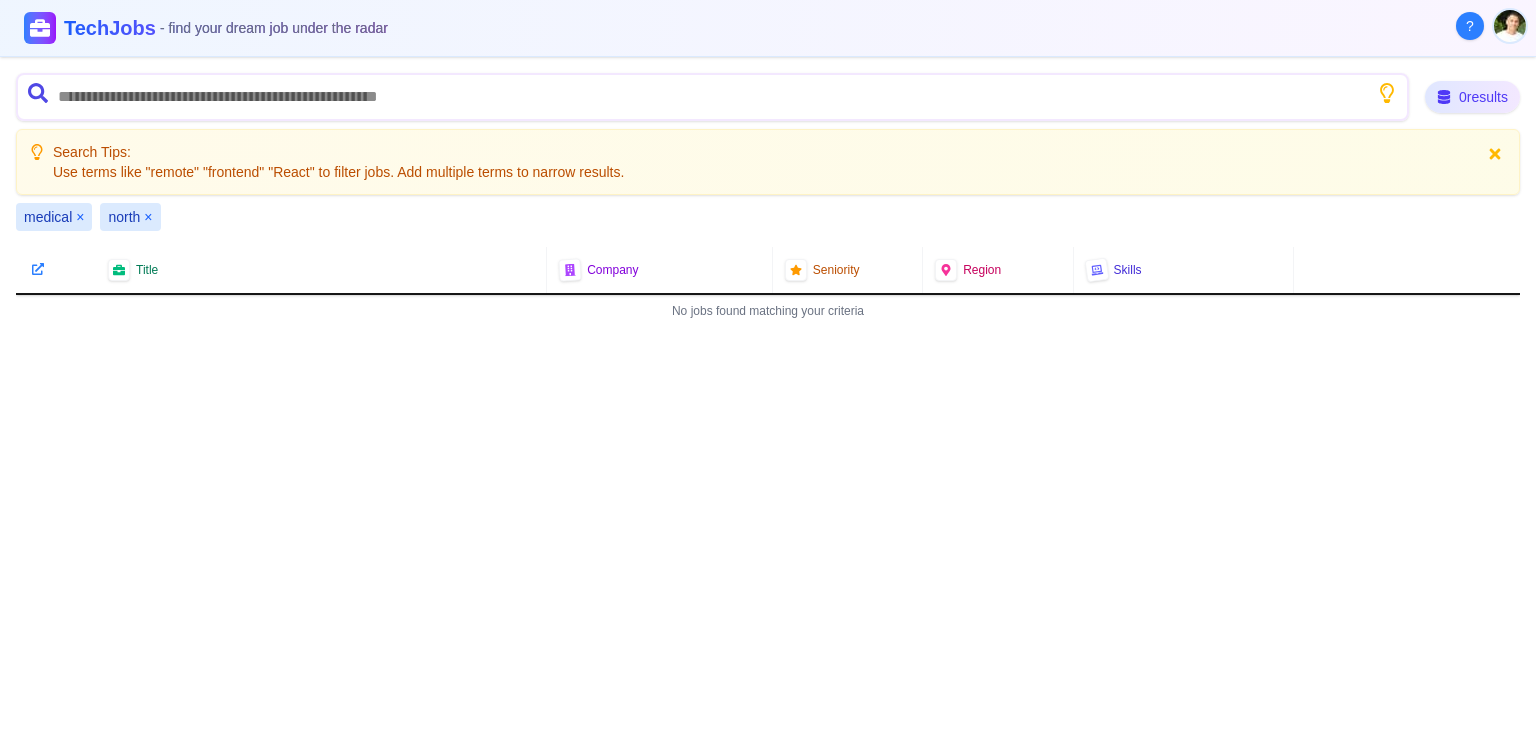 click on "×" at bounding box center (148, 217) 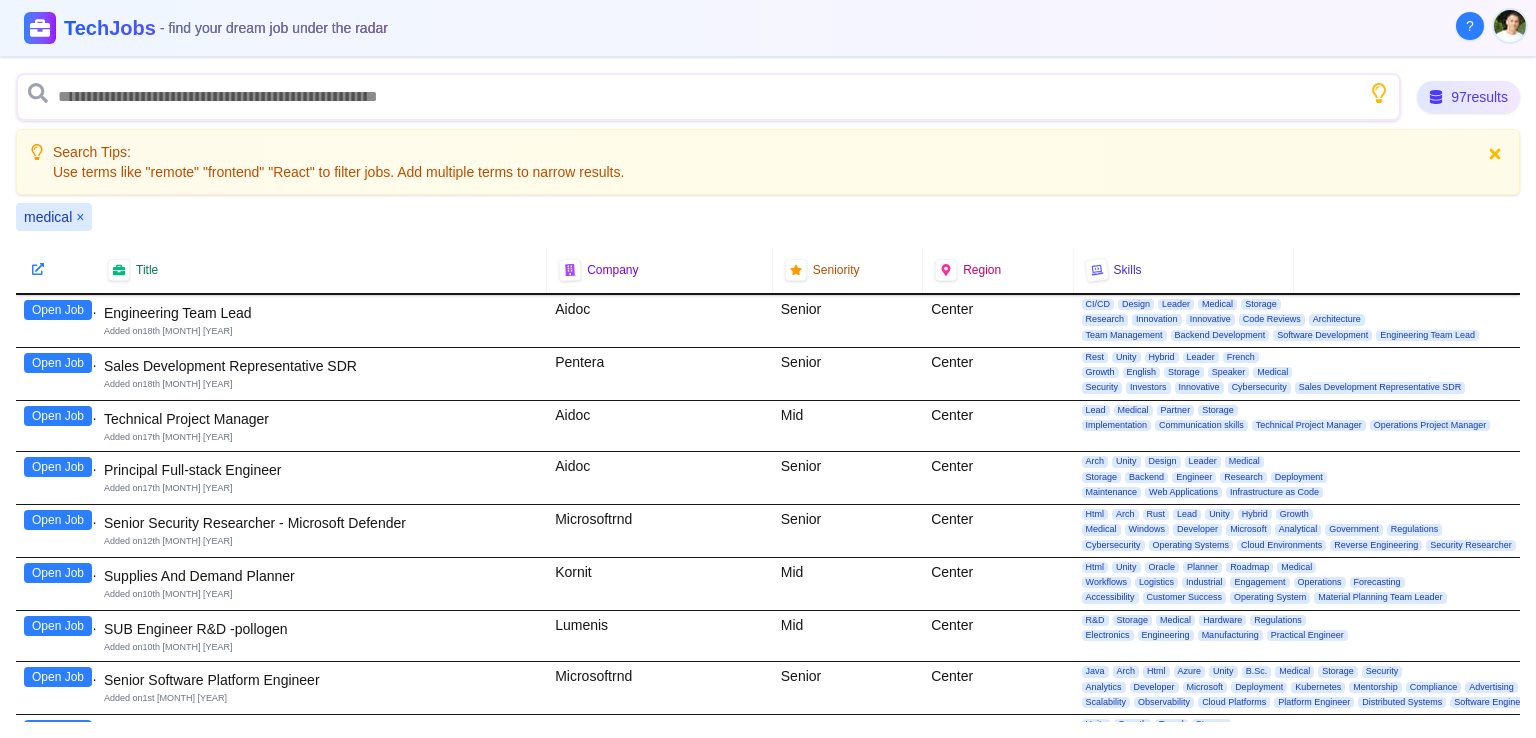 click on "×" at bounding box center [80, 217] 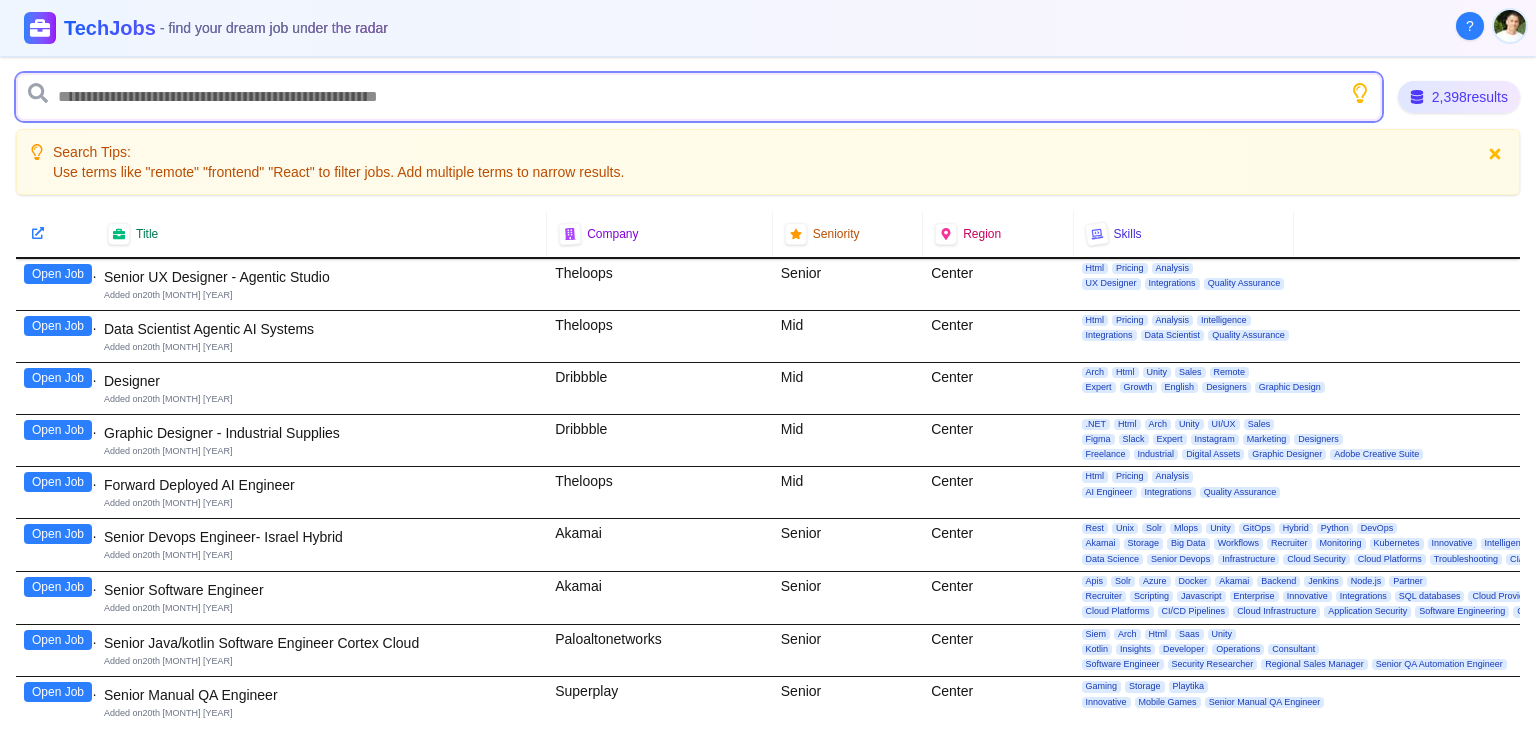 click at bounding box center [699, 97] 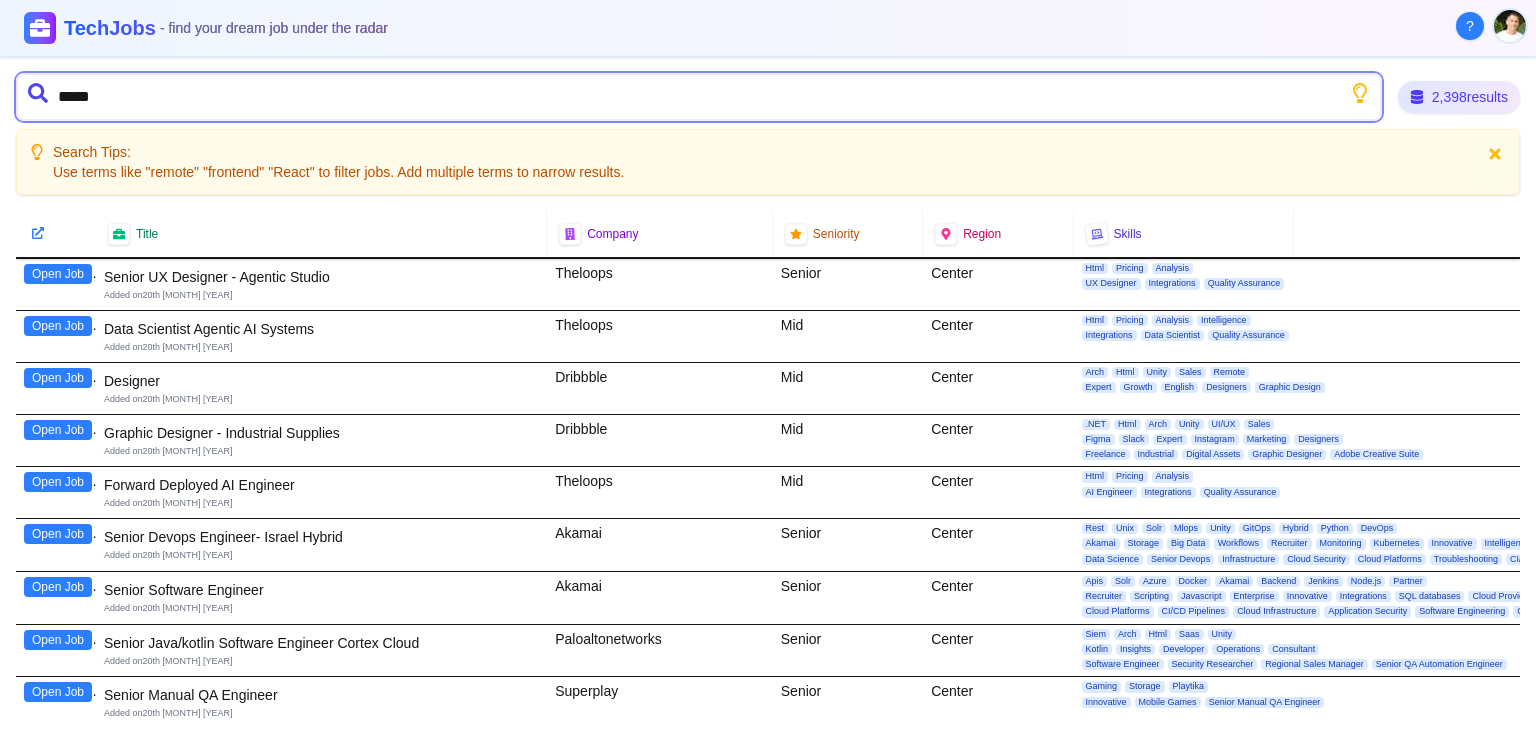 type on "******" 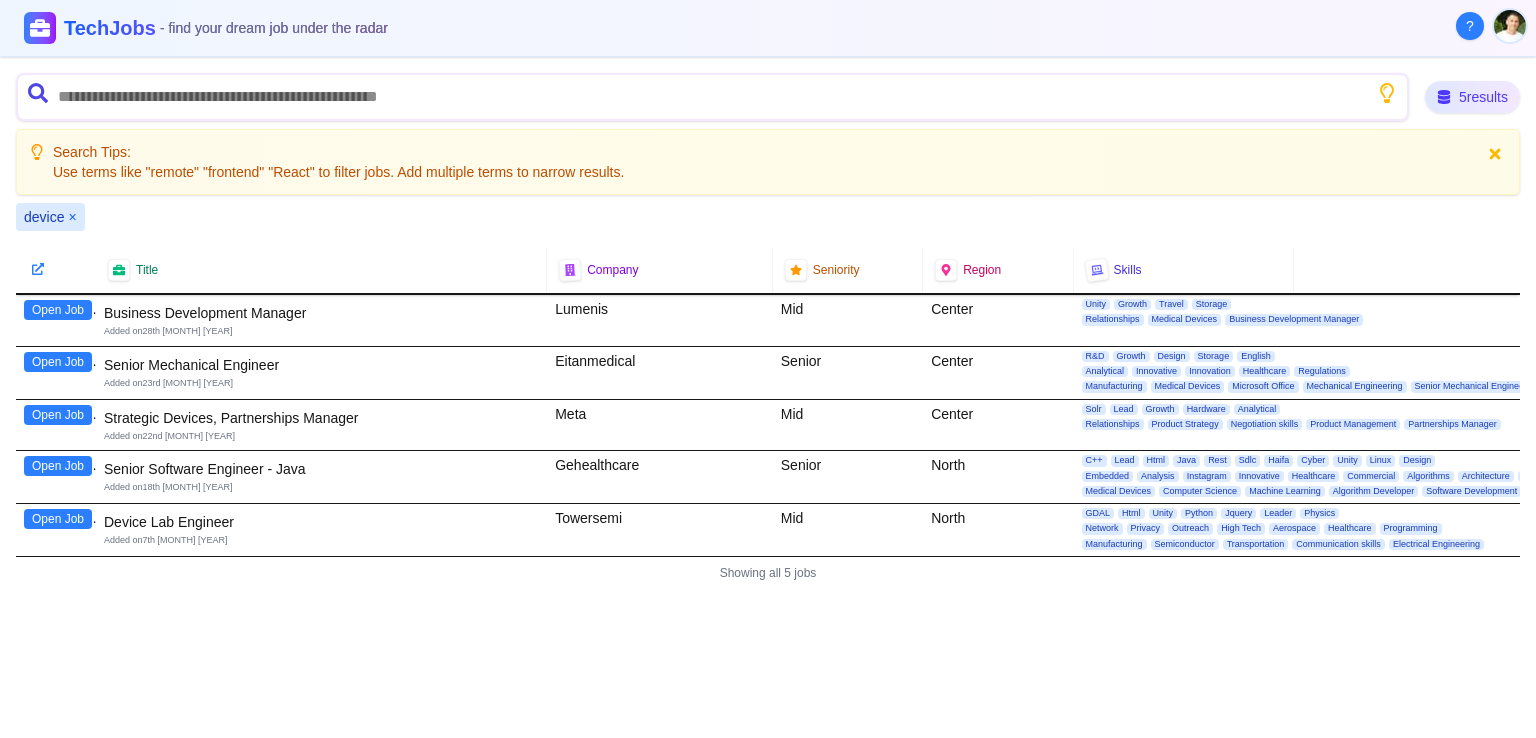 click on "×" at bounding box center (72, 217) 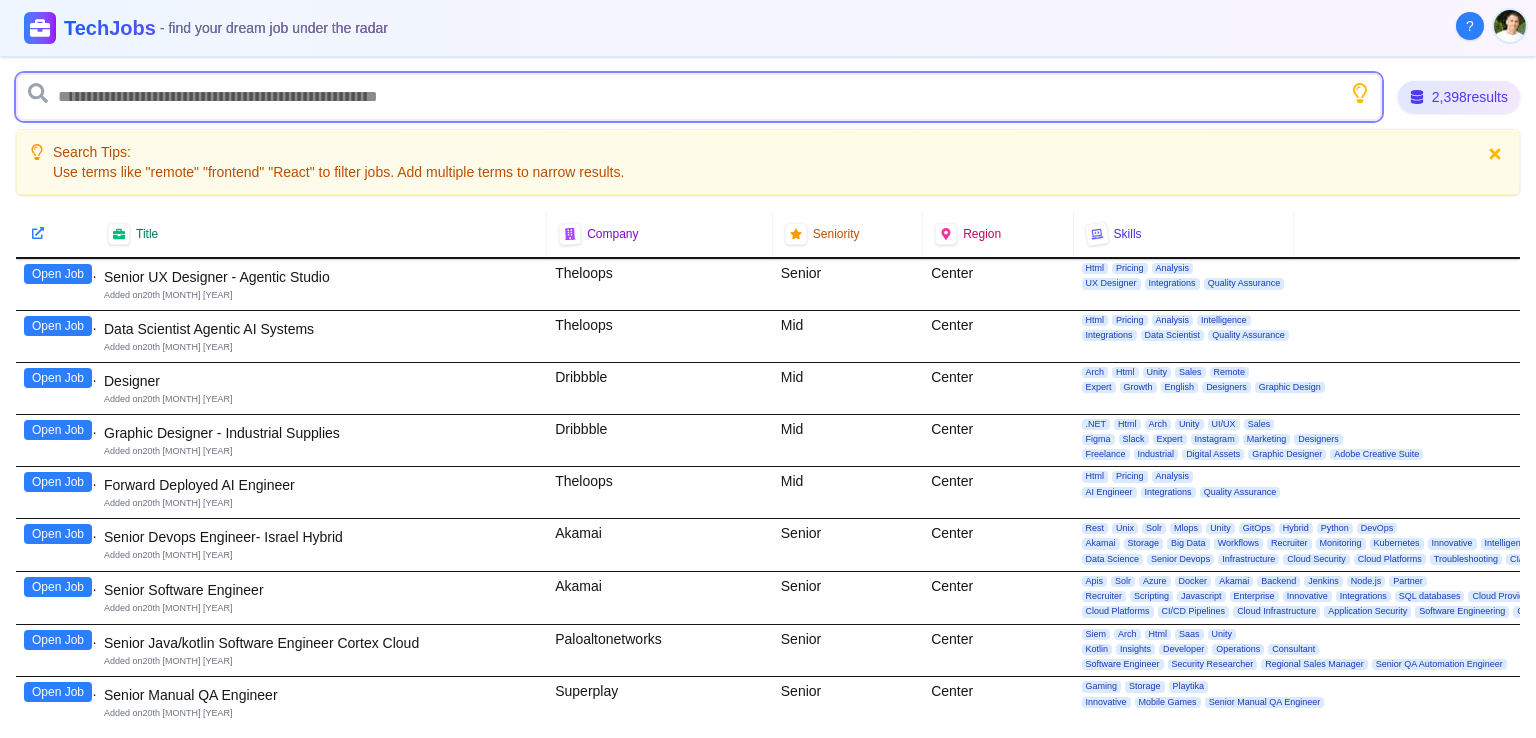 click at bounding box center (699, 97) 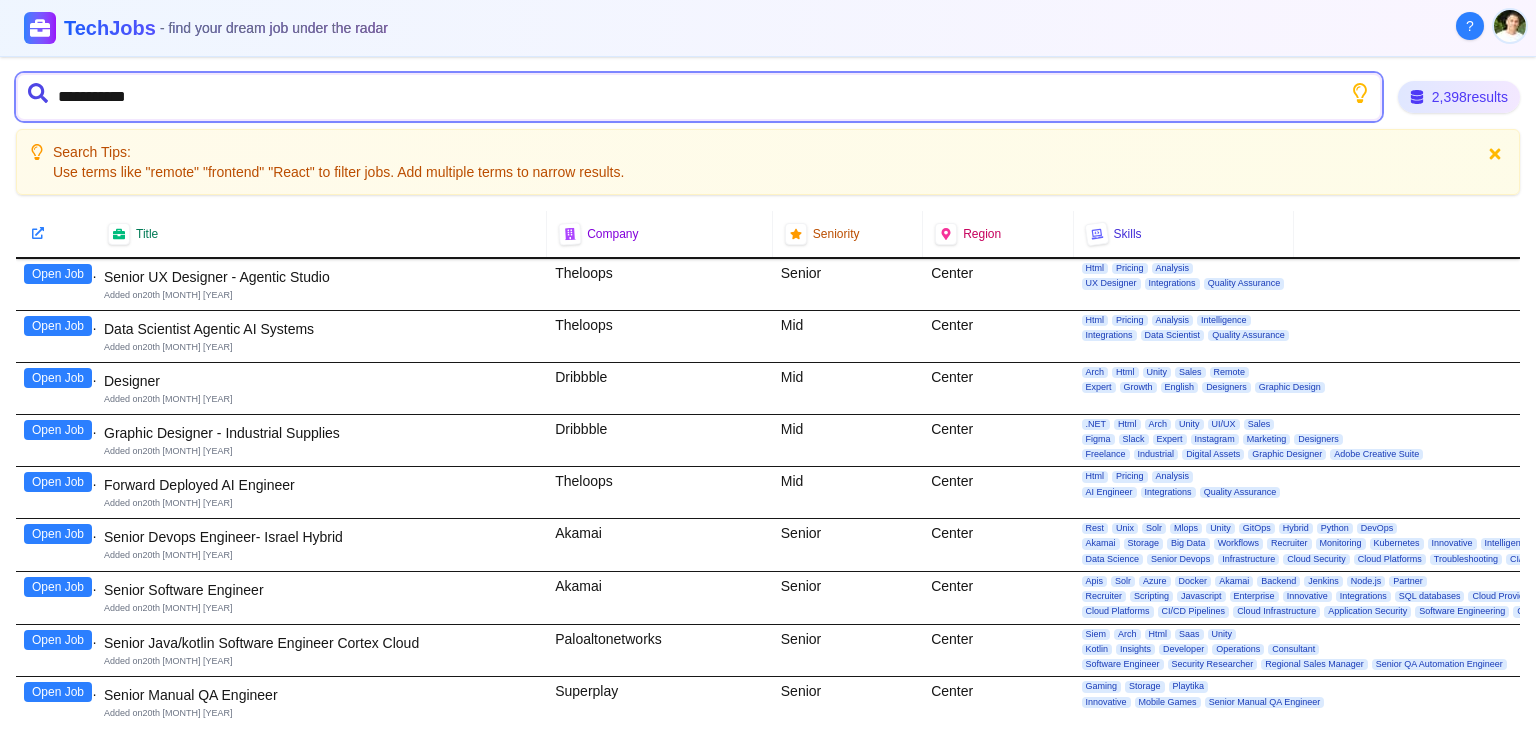 type on "**********" 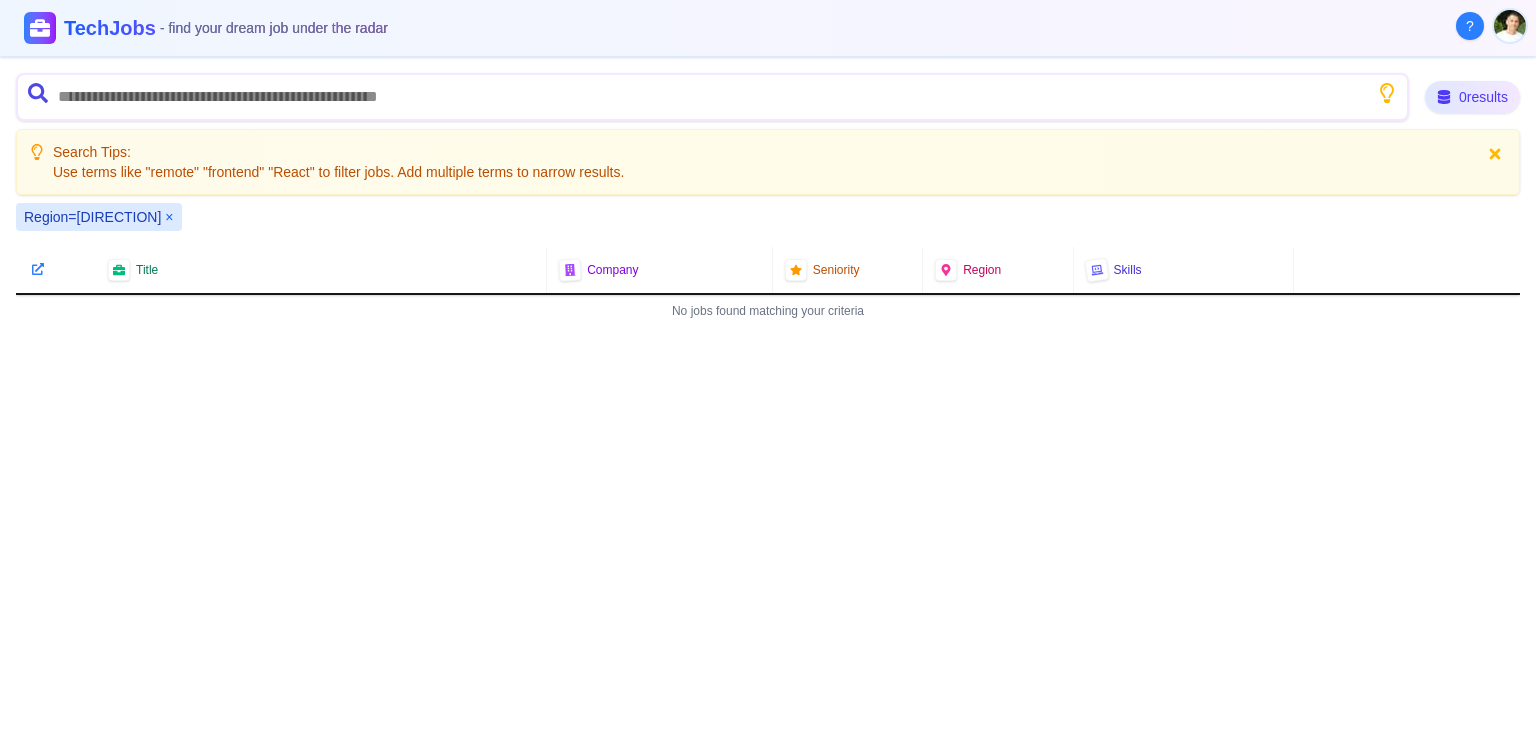 click on "×" at bounding box center (169, 217) 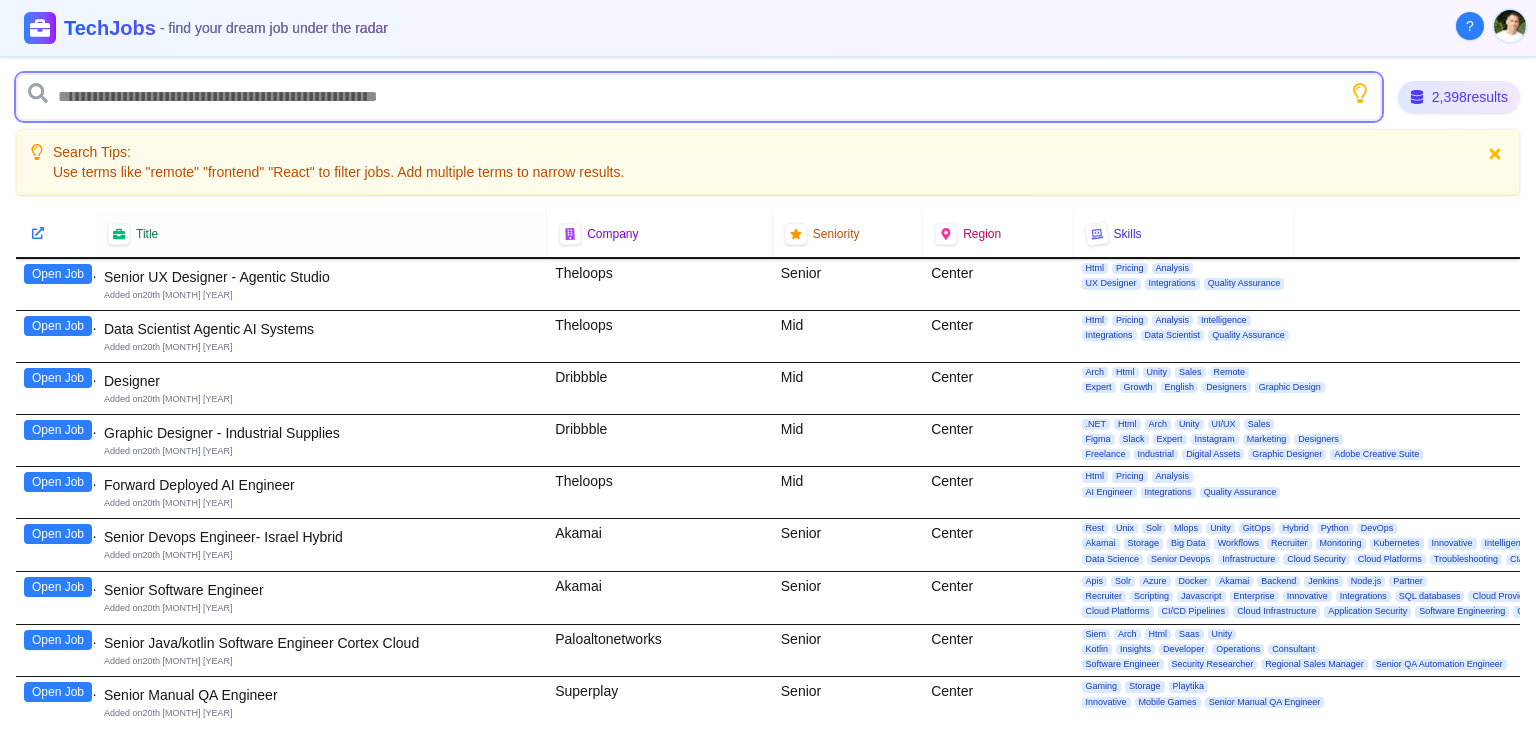 click at bounding box center (699, 97) 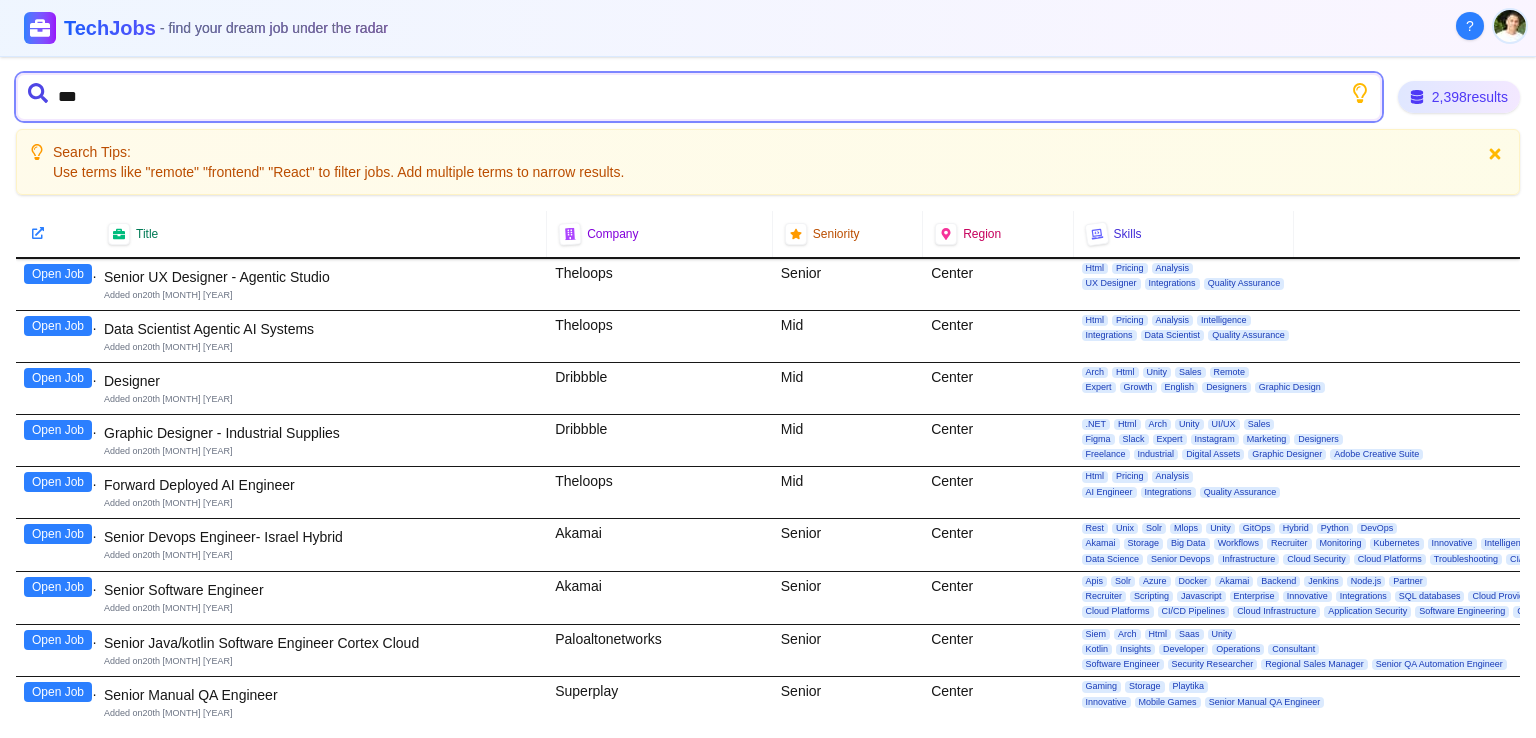 type on "****" 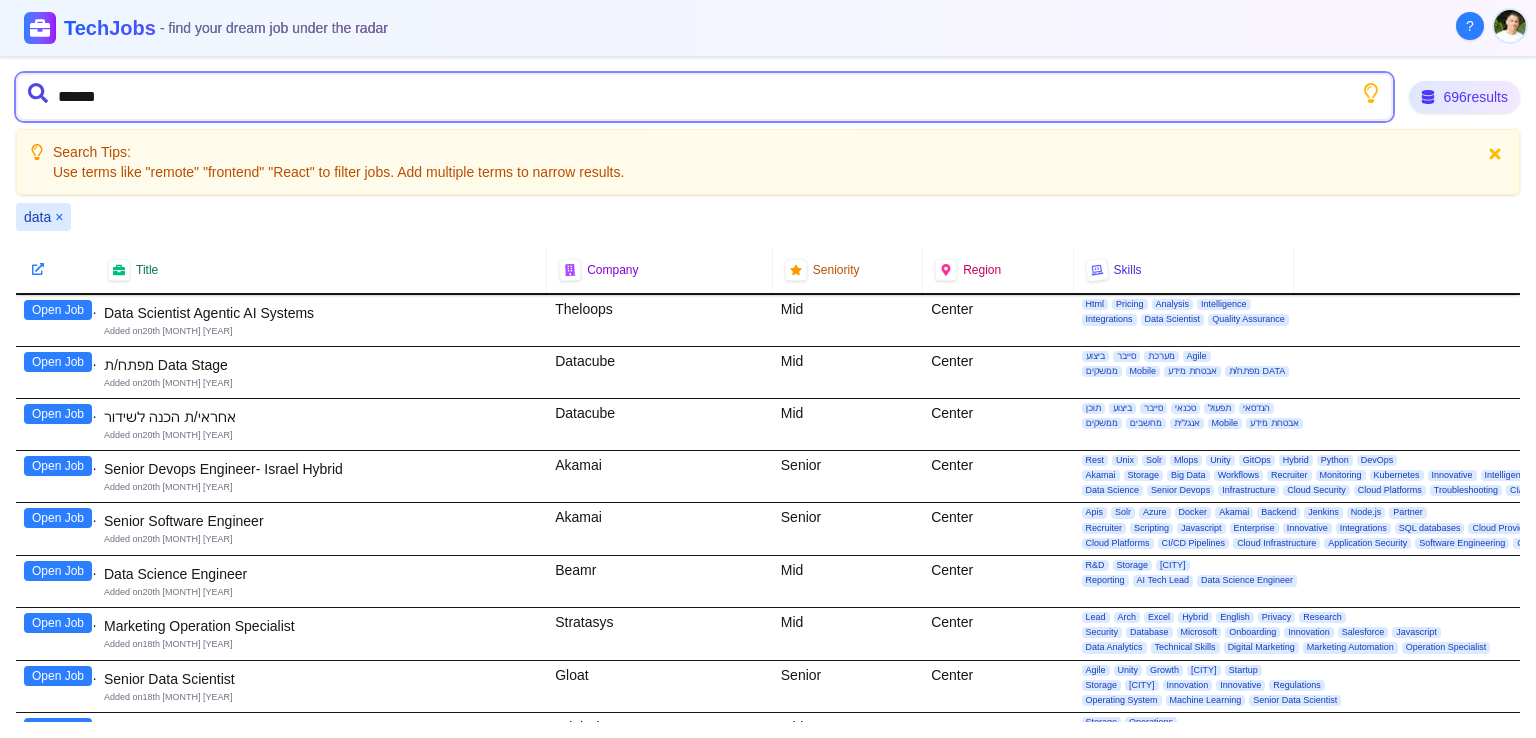 type on "*******" 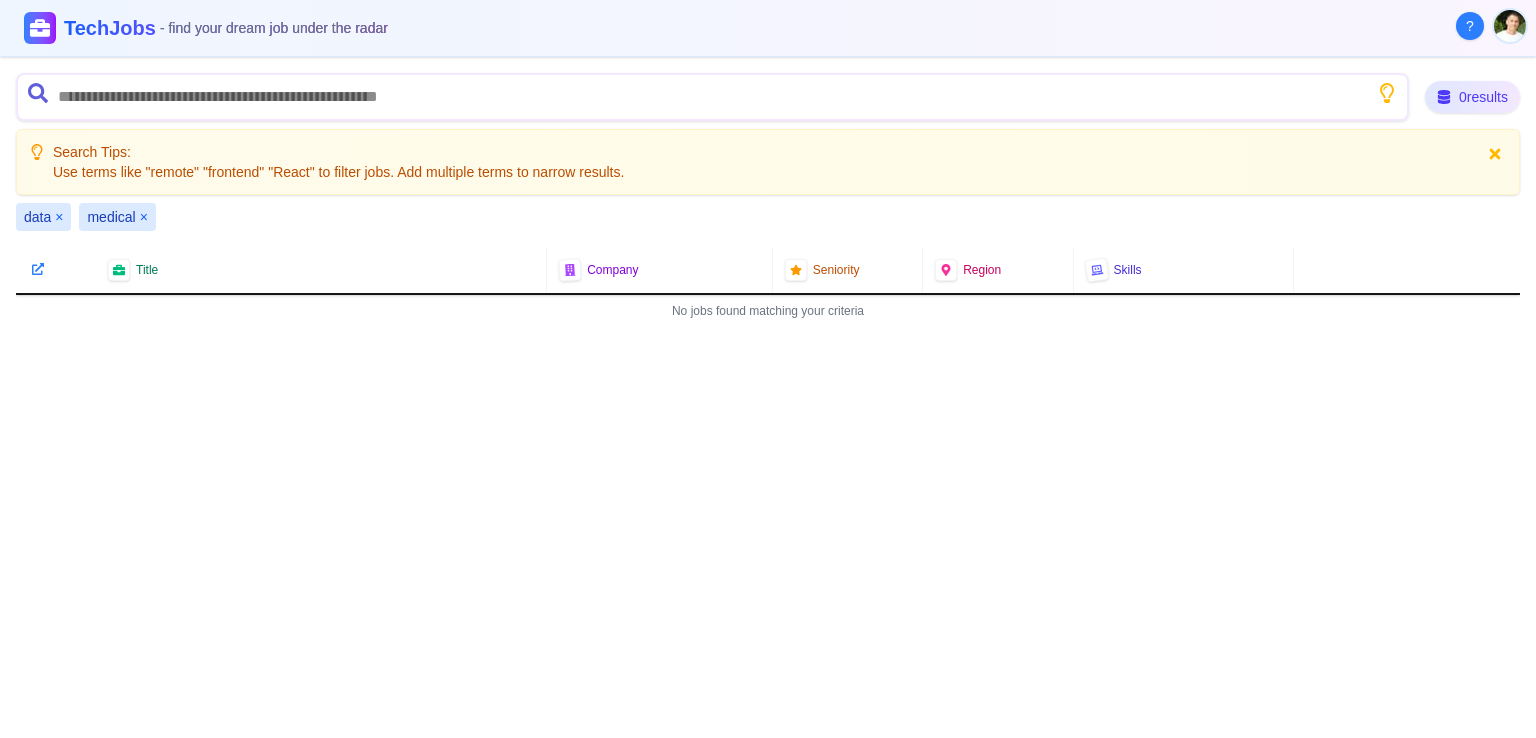 click on "medical ×" at bounding box center [117, 217] 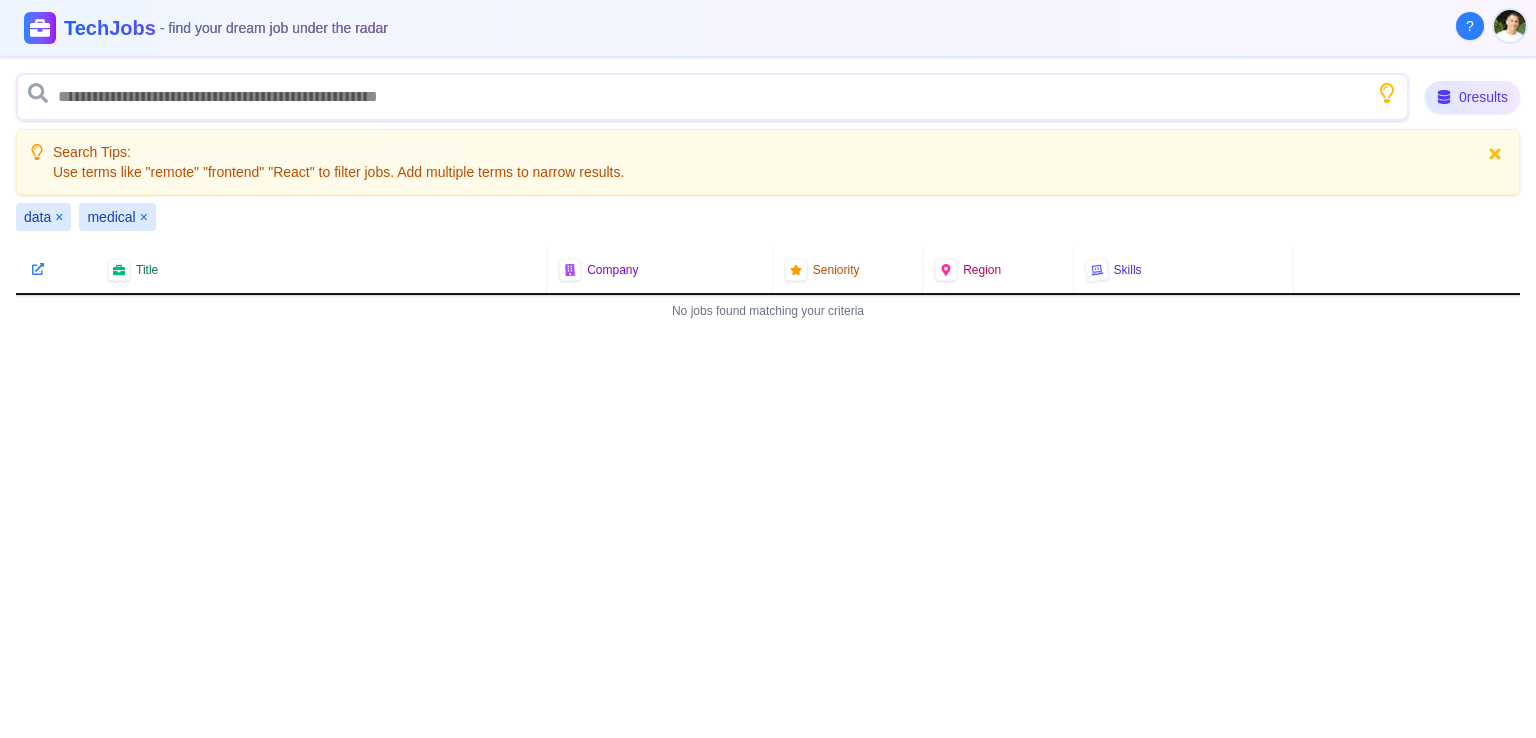 click on "×" at bounding box center [144, 217] 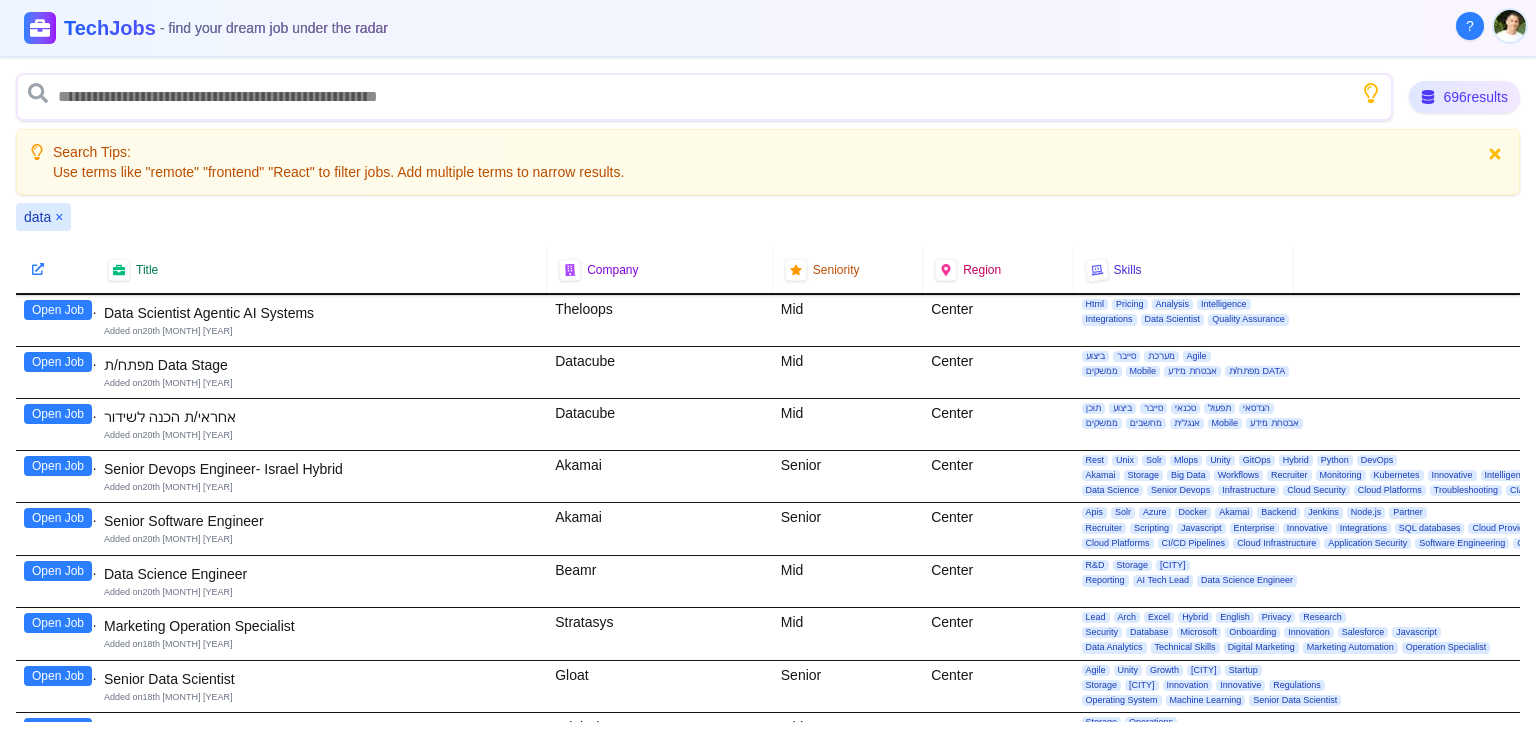 click on "×" at bounding box center [59, 217] 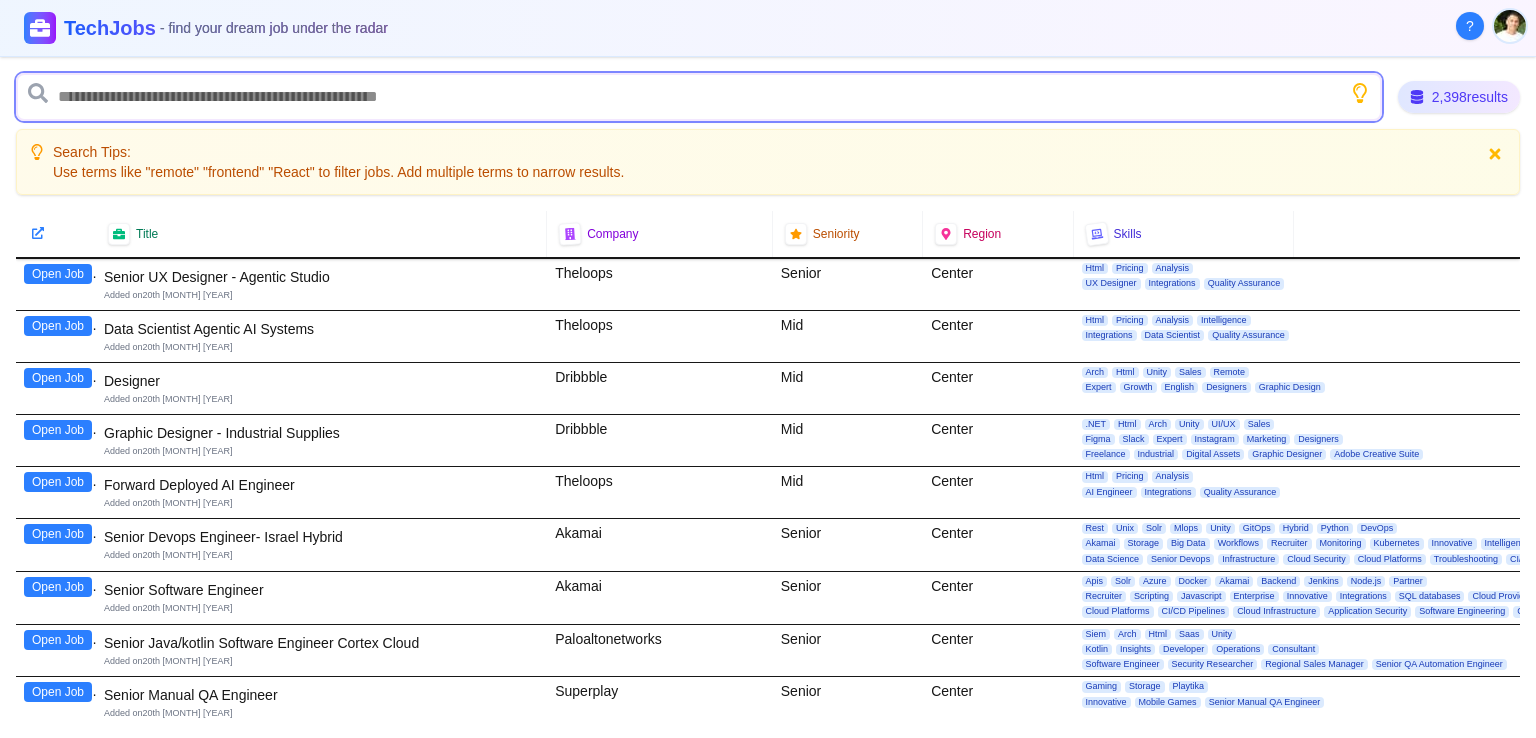 click at bounding box center (699, 97) 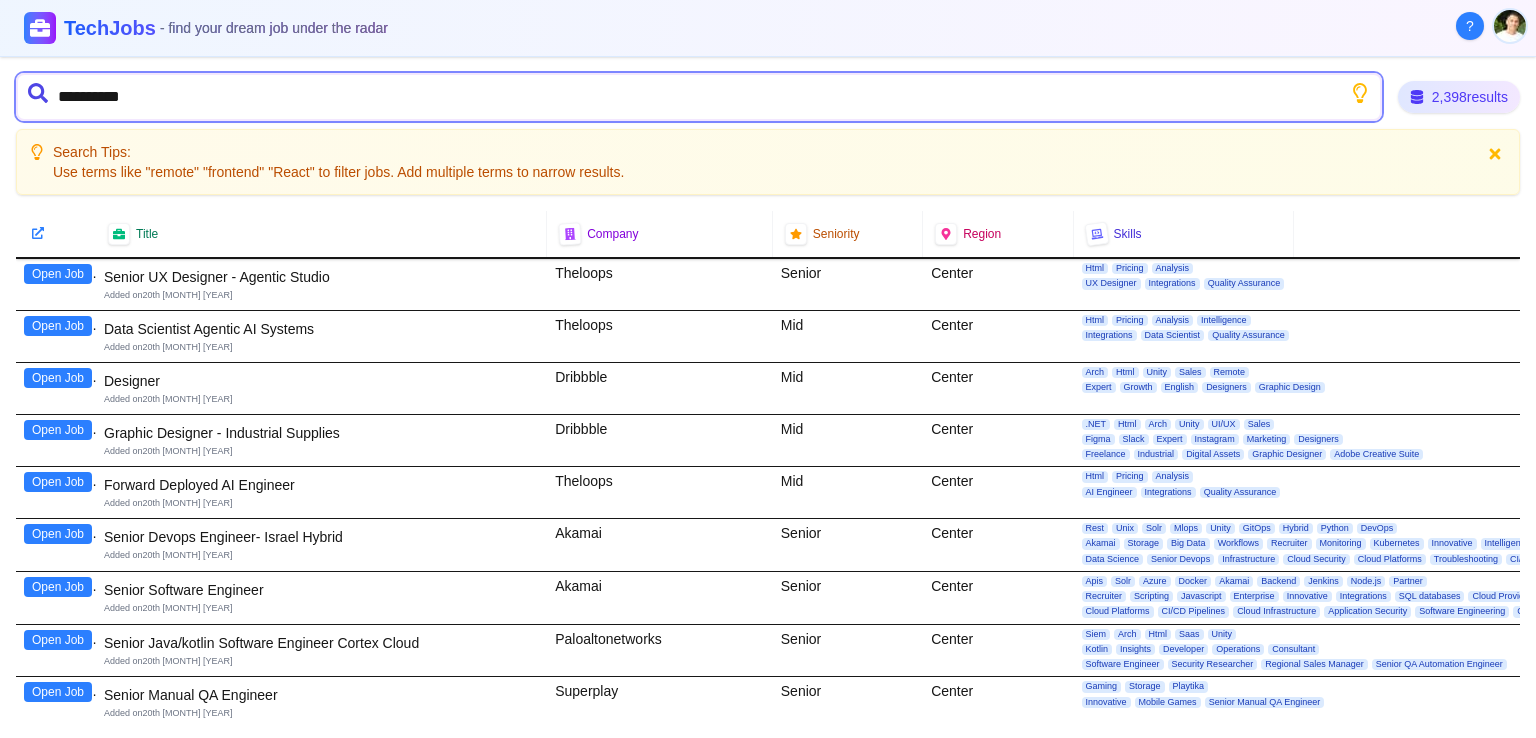 type on "**********" 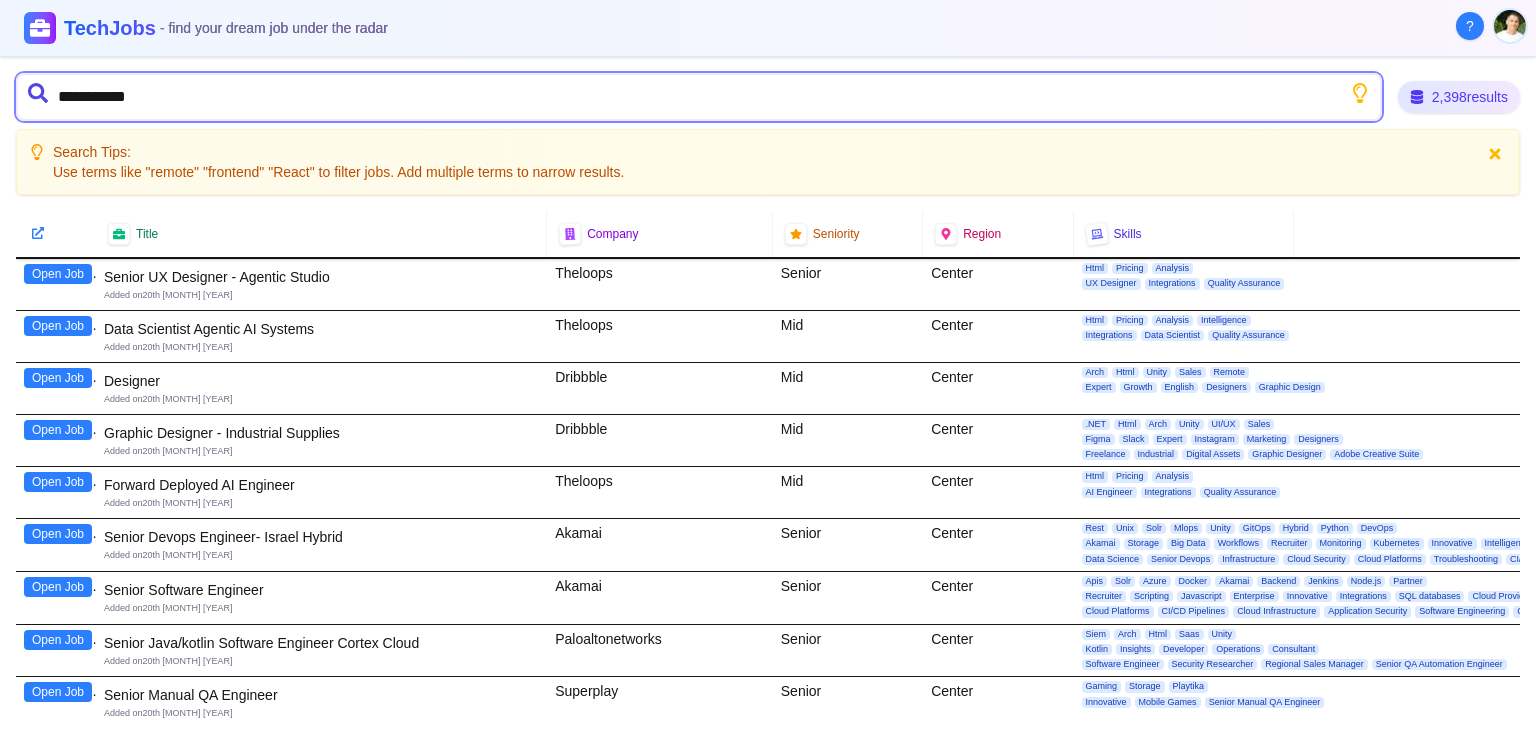 type 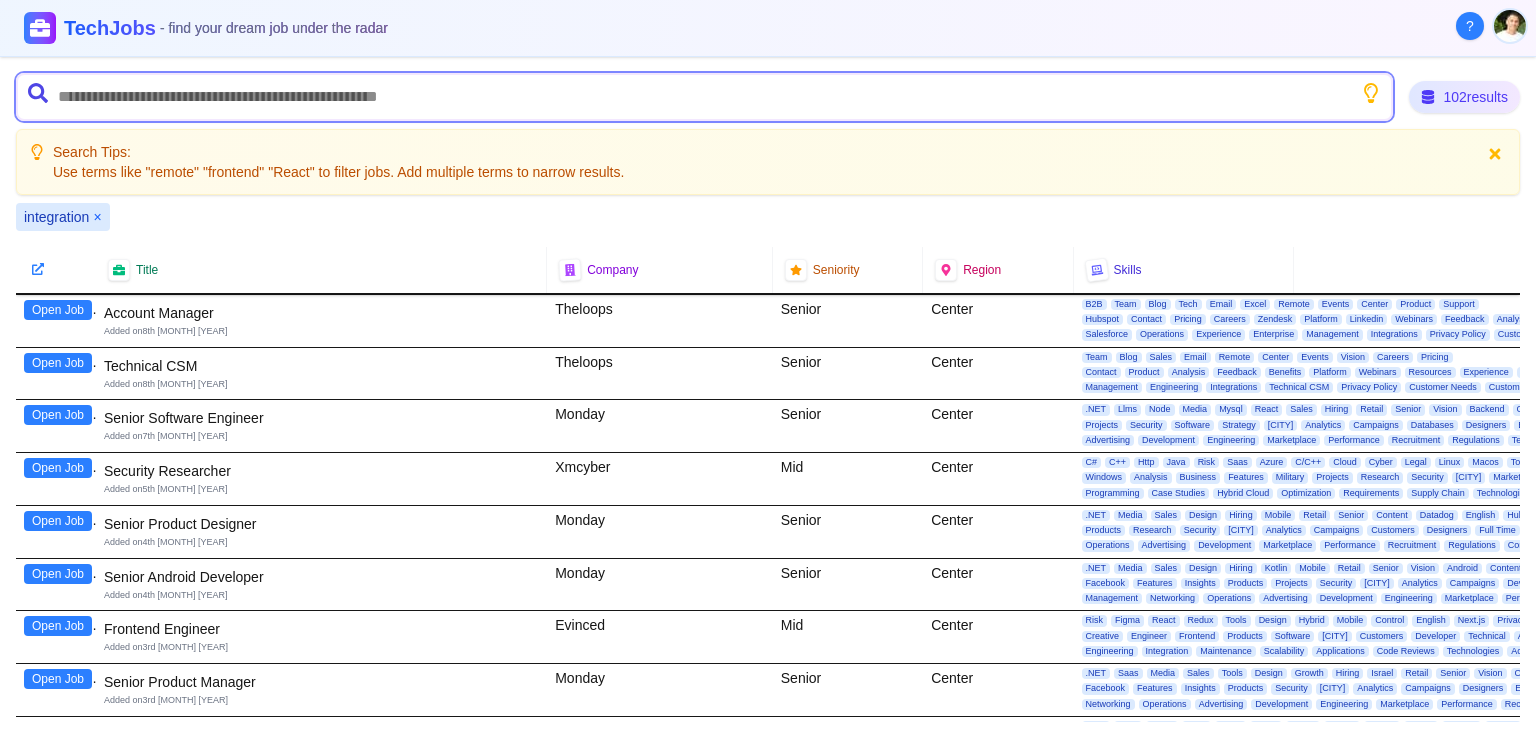 scroll, scrollTop: 4957, scrollLeft: 0, axis: vertical 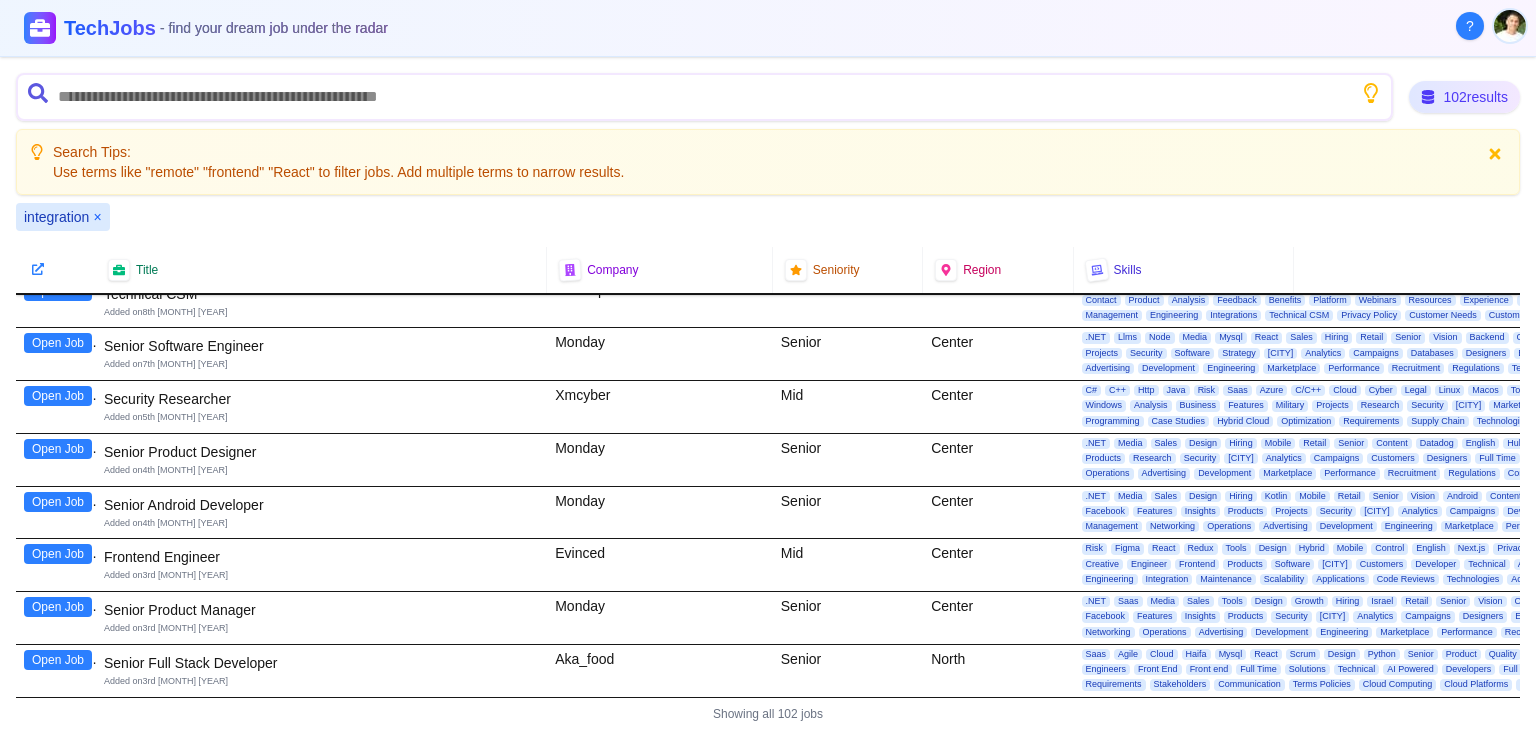 click on "Aka_food" at bounding box center [660, 671] 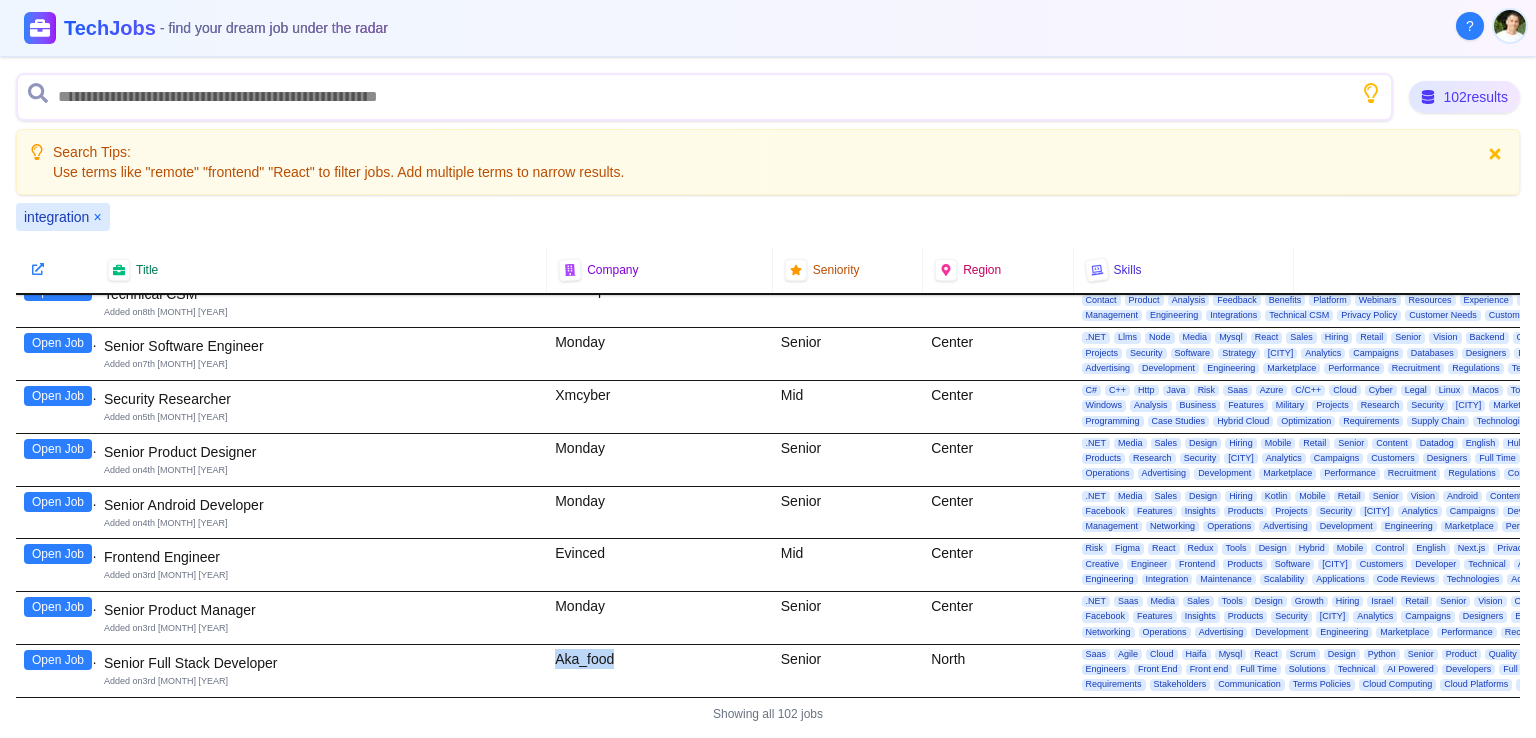 click on "Aka_food" at bounding box center (660, 671) 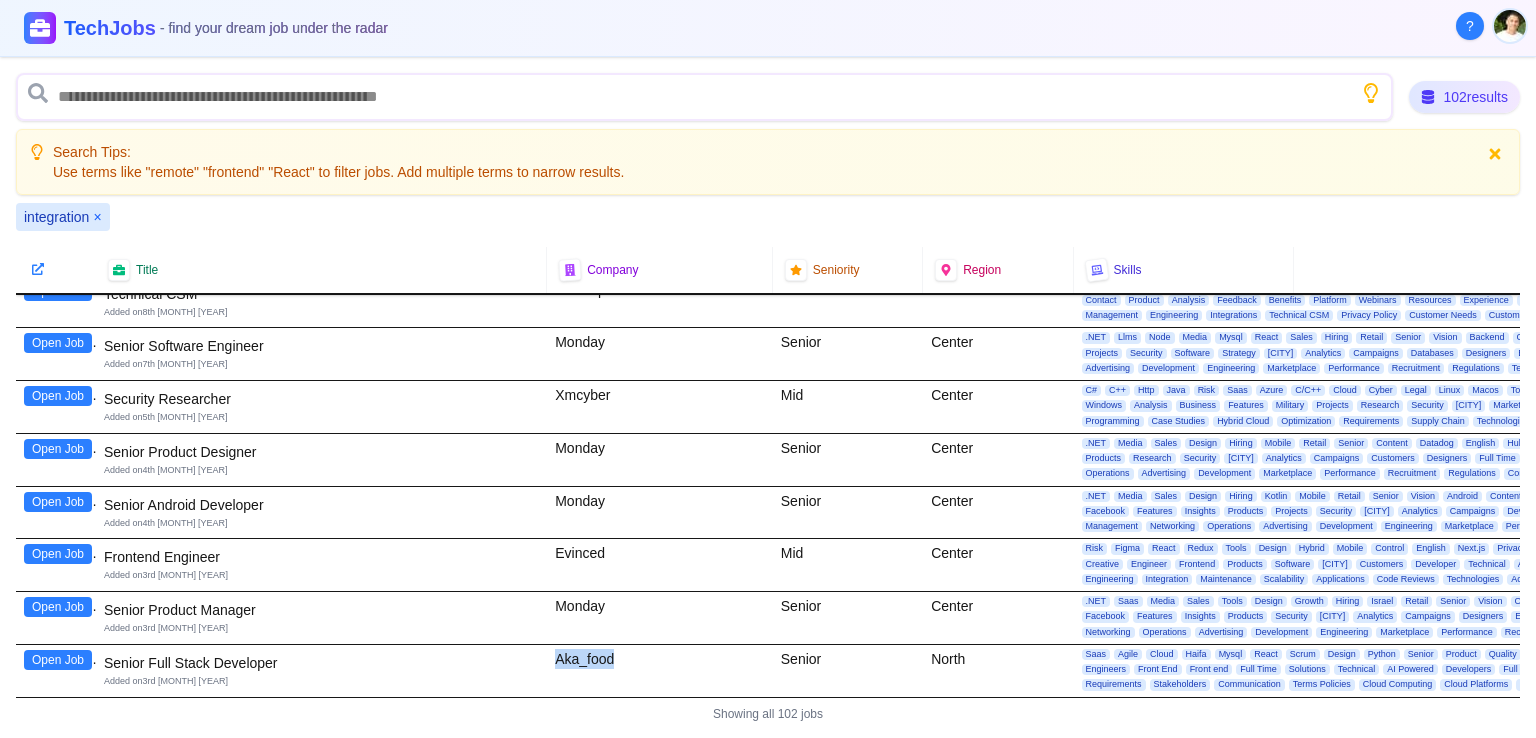 copy on "Aka_food" 